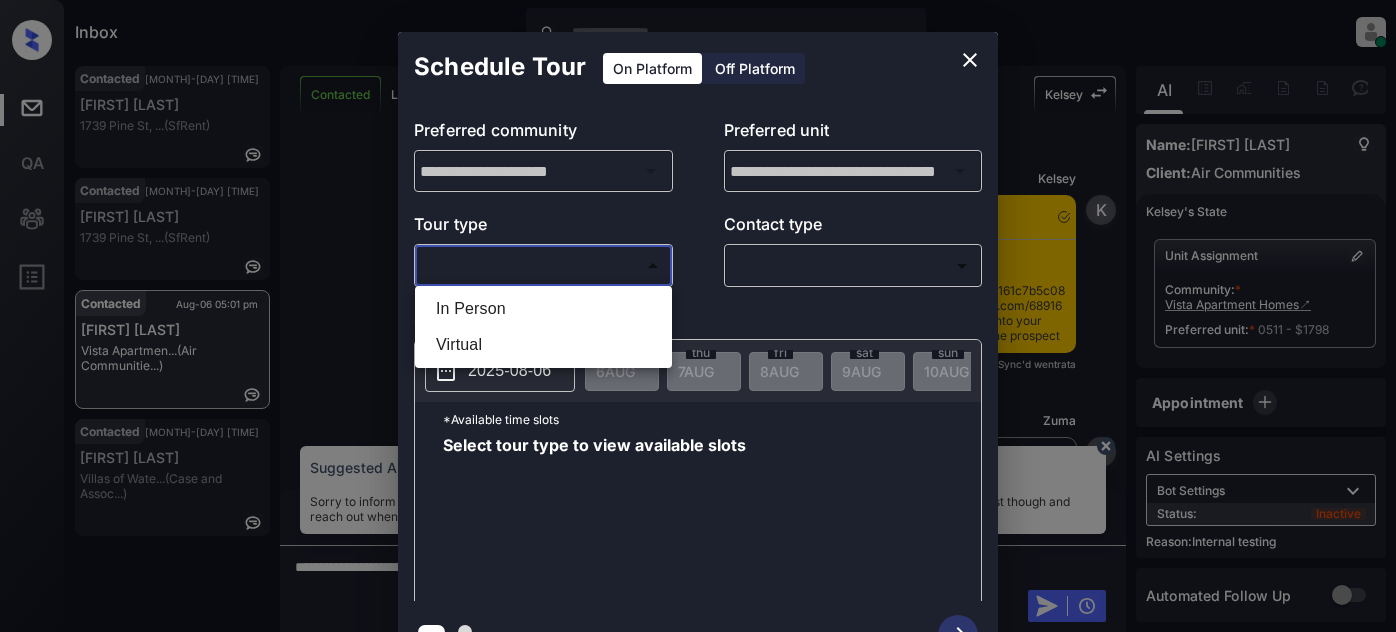 scroll, scrollTop: 0, scrollLeft: 0, axis: both 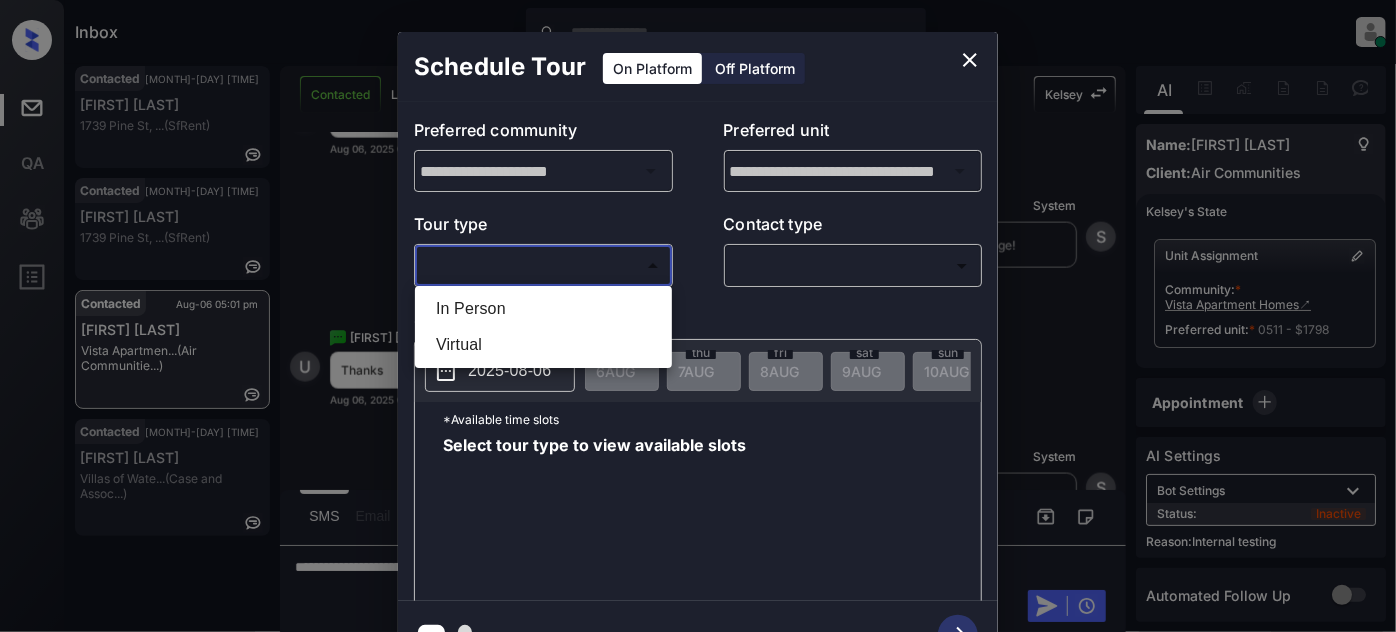 click at bounding box center (698, 316) 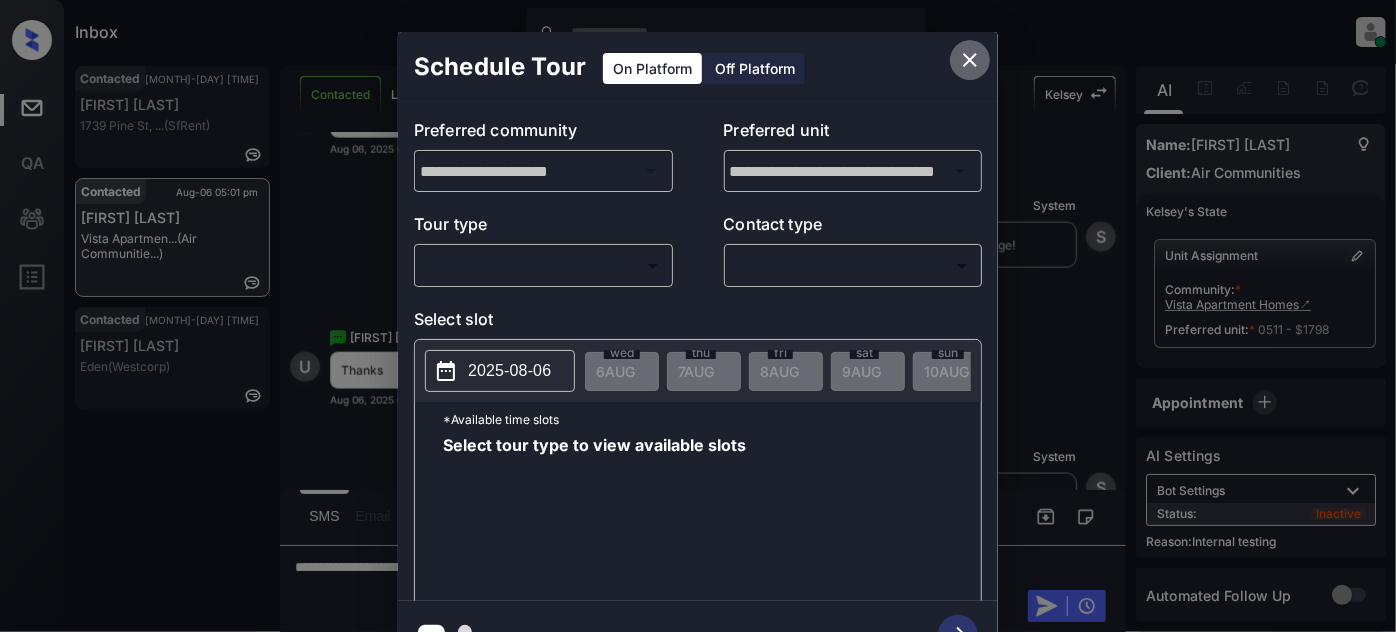 click 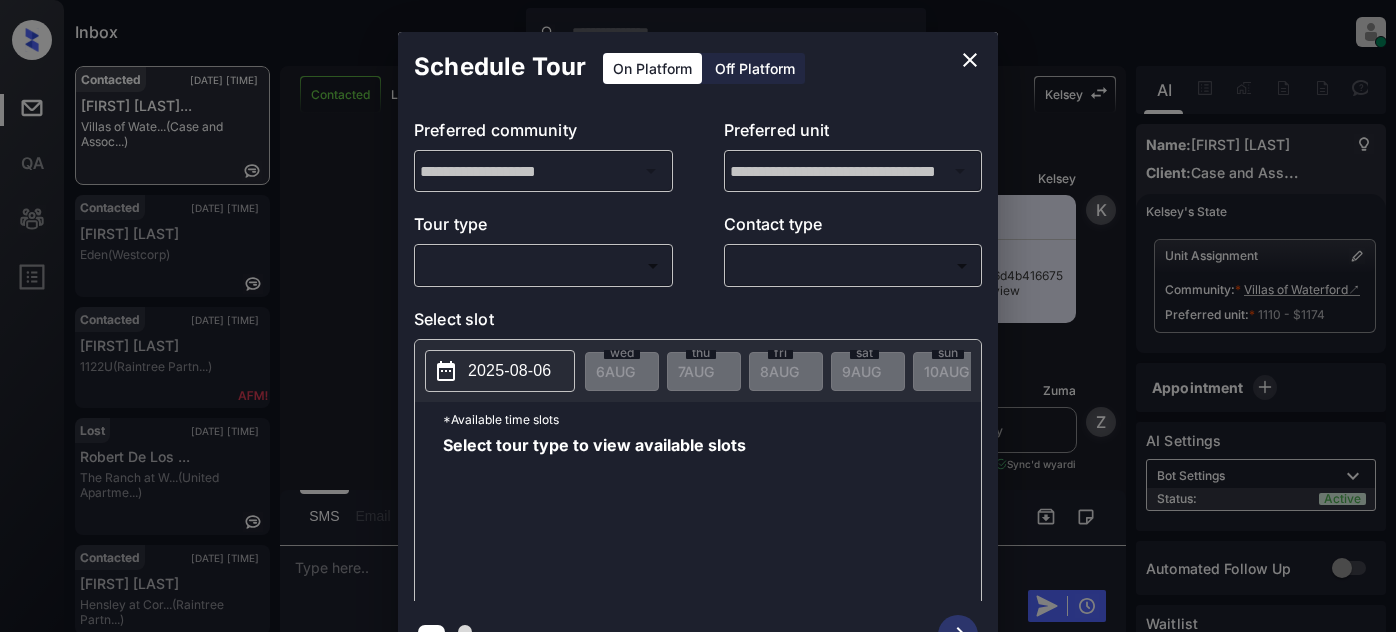 scroll, scrollTop: 0, scrollLeft: 0, axis: both 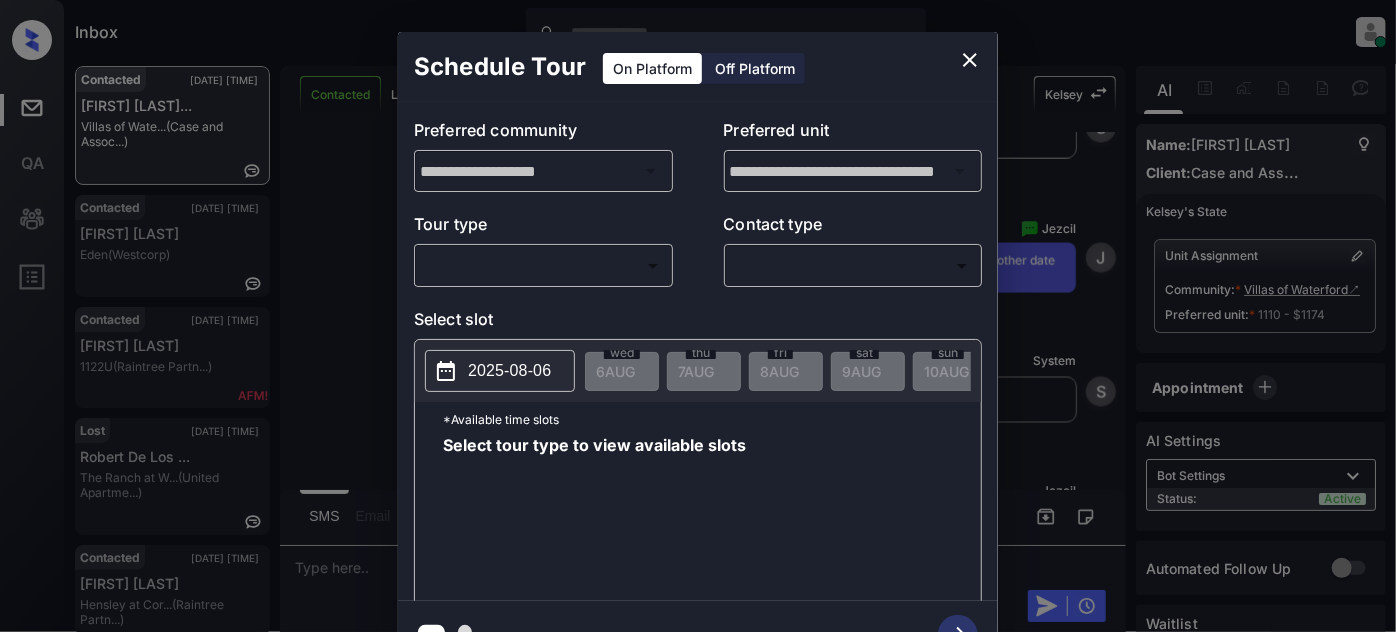 click on "Inbox Juan Carlos Manantan Online Set yourself   offline Set yourself   on break Profile Switch to  light  mode Sign out Contacted Aug-06 05:02 pm   Samantha Bisho... Villas of Wate...  (Case and Assoc...) Contacted Aug-06 05:03 pm   Esron Mayfield Eden  (Westcorp) Contacted Aug-06 05:05 pm   Willie Scott 1122U  (Raintree Partn...) Lost Aug-06 05:09 pm   Robert De Los ... The Ranch at W...  (United Apartme...) Contacted Aug-06 05:08 pm   Efren Gonzalez Hensley at Cor...  (Raintree Partn...) Contacted Lost Lead Sentiment: Angry Upon sliding the acknowledgement:  Lead will move to lost stage. * ​ SMS and call option will be set to opt out. AFM will be turned off for the lead. Kelsey New Message Kelsey Notes Note: https://conversation.getzuma.com/6893d6fc6d4b416675ac91e4 - Paste this link into your browser to view Kelsey’s conversation with the prospect Aug 06, 2025 03:28 pm K New Message Zuma Lead transferred to leasing agent: kelsey Aug 06, 2025 03:28 pm  Sync'd w  yardi Z New Message Agent A New Message A" at bounding box center [698, 316] 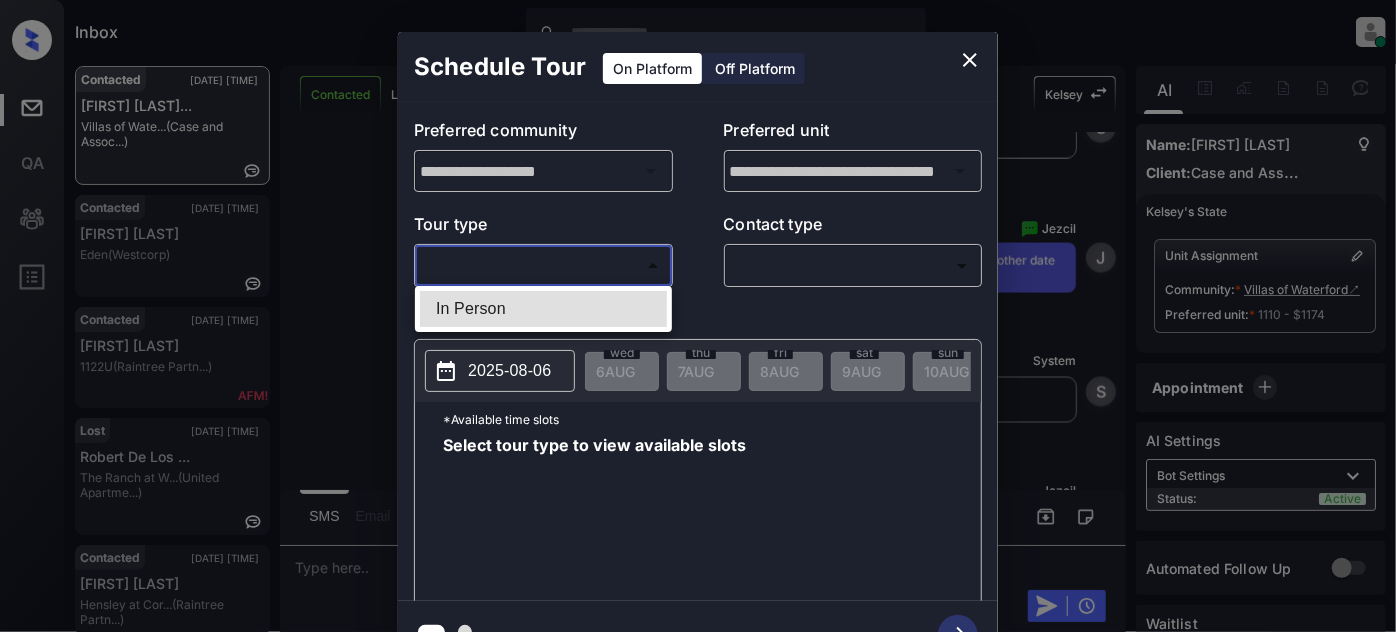 click on "In Person" at bounding box center [543, 309] 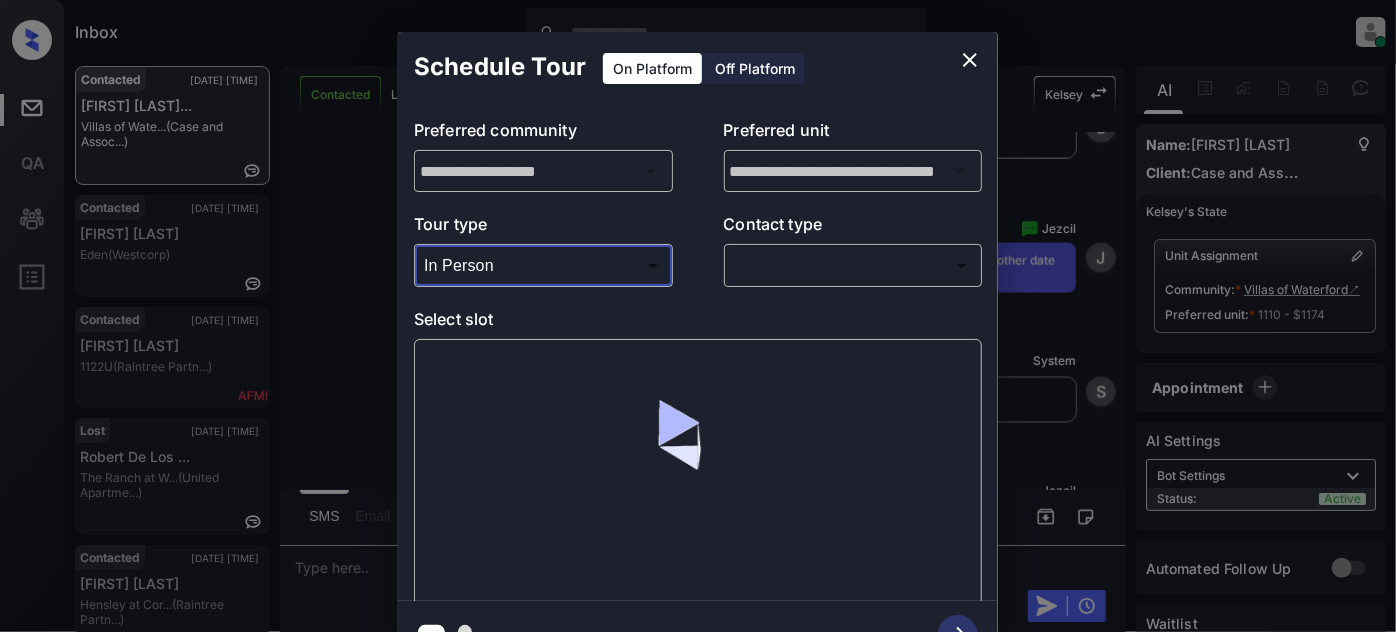 click on "Inbox Juan Carlos Manantan Online Set yourself   offline Set yourself   on break Profile Switch to  light  mode Sign out Contacted Aug-06 05:02 pm   Samantha Bisho... Villas of Wate...  (Case and Assoc...) Contacted Aug-06 05:03 pm   Esron Mayfield Eden  (Westcorp) Contacted Aug-06 05:05 pm   Willie Scott 1122U  (Raintree Partn...) Lost Aug-06 05:09 pm   Robert De Los ... The Ranch at W...  (United Apartme...) Contacted Aug-06 05:08 pm   Efren Gonzalez Hensley at Cor...  (Raintree Partn...) Contacted Lost Lead Sentiment: Angry Upon sliding the acknowledgement:  Lead will move to lost stage. * ​ SMS and call option will be set to opt out. AFM will be turned off for the lead. Kelsey New Message Kelsey Notes Note: https://conversation.getzuma.com/6893d6fc6d4b416675ac91e4 - Paste this link into your browser to view Kelsey’s conversation with the prospect Aug 06, 2025 03:28 pm K New Message Zuma Lead transferred to leasing agent: kelsey Aug 06, 2025 03:28 pm  Sync'd w  yardi Z New Message Agent A New Message A" at bounding box center [698, 316] 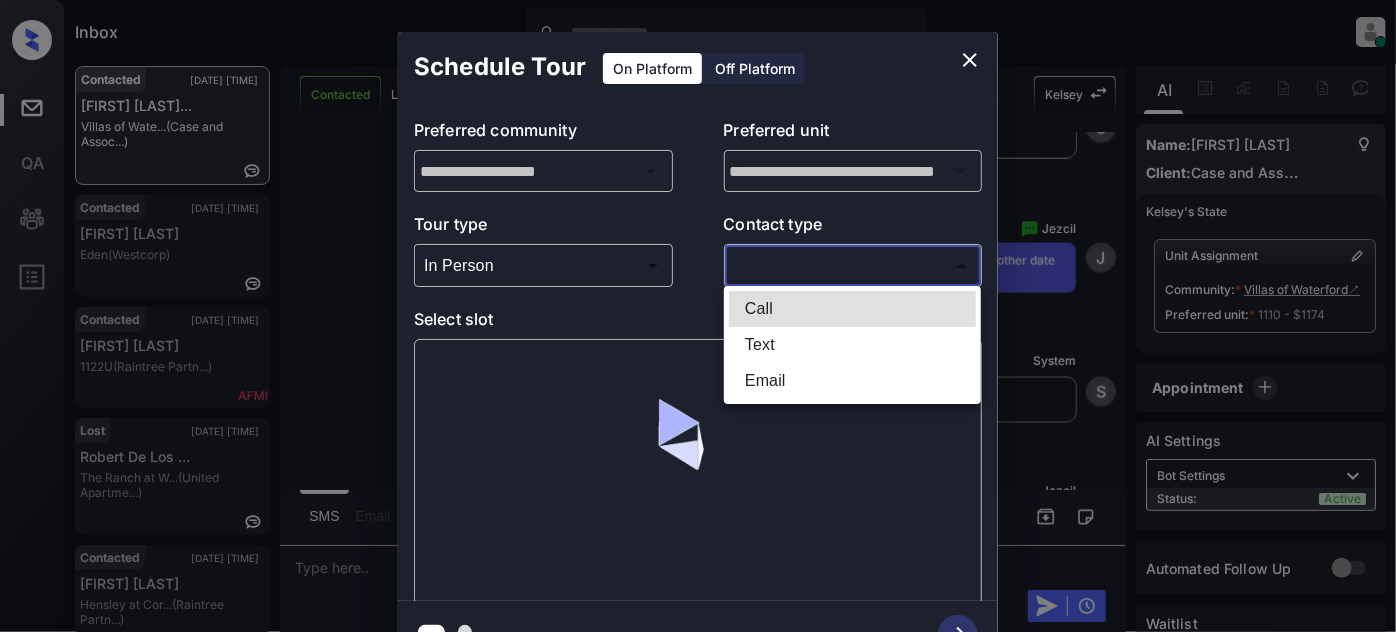 click on "Text" at bounding box center [852, 345] 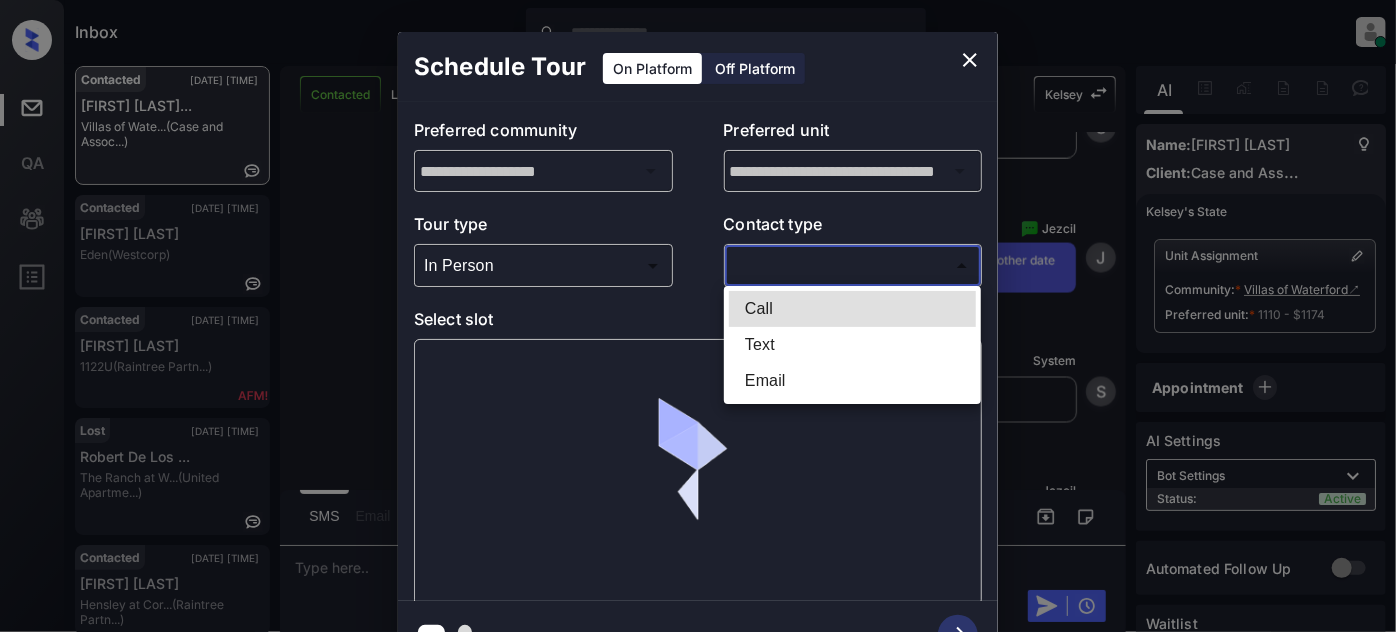 type on "****" 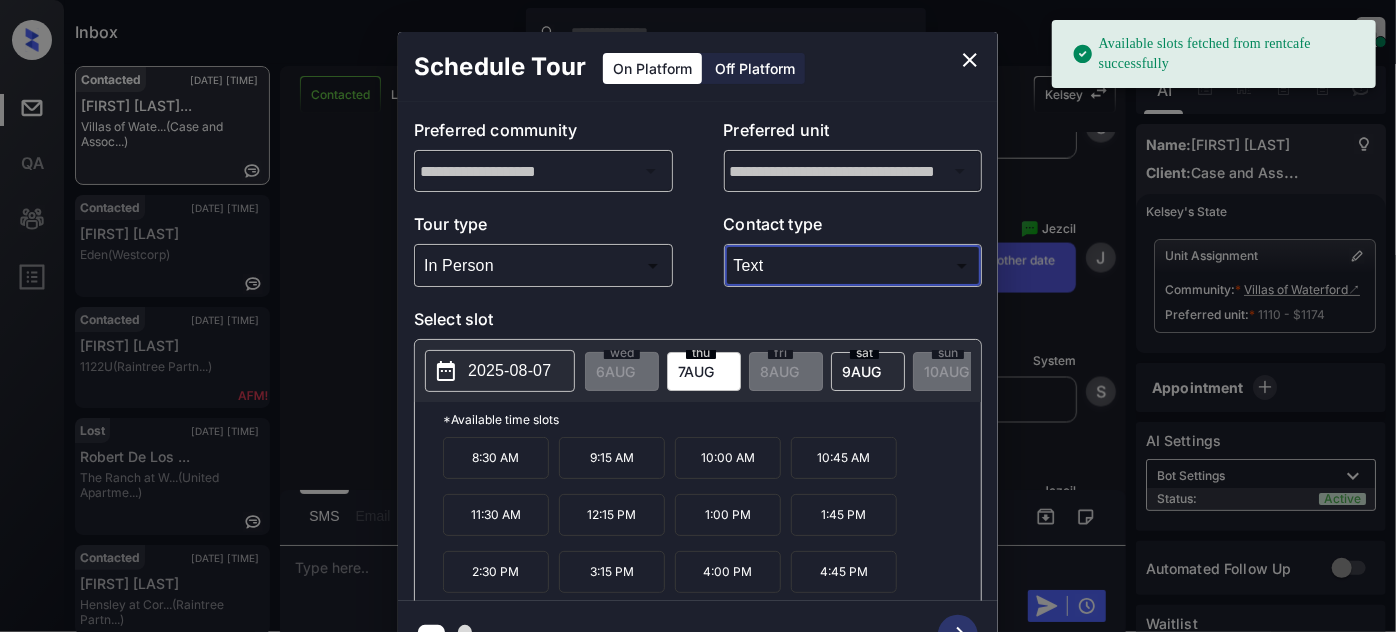 click on "2025-08-07" at bounding box center (509, 371) 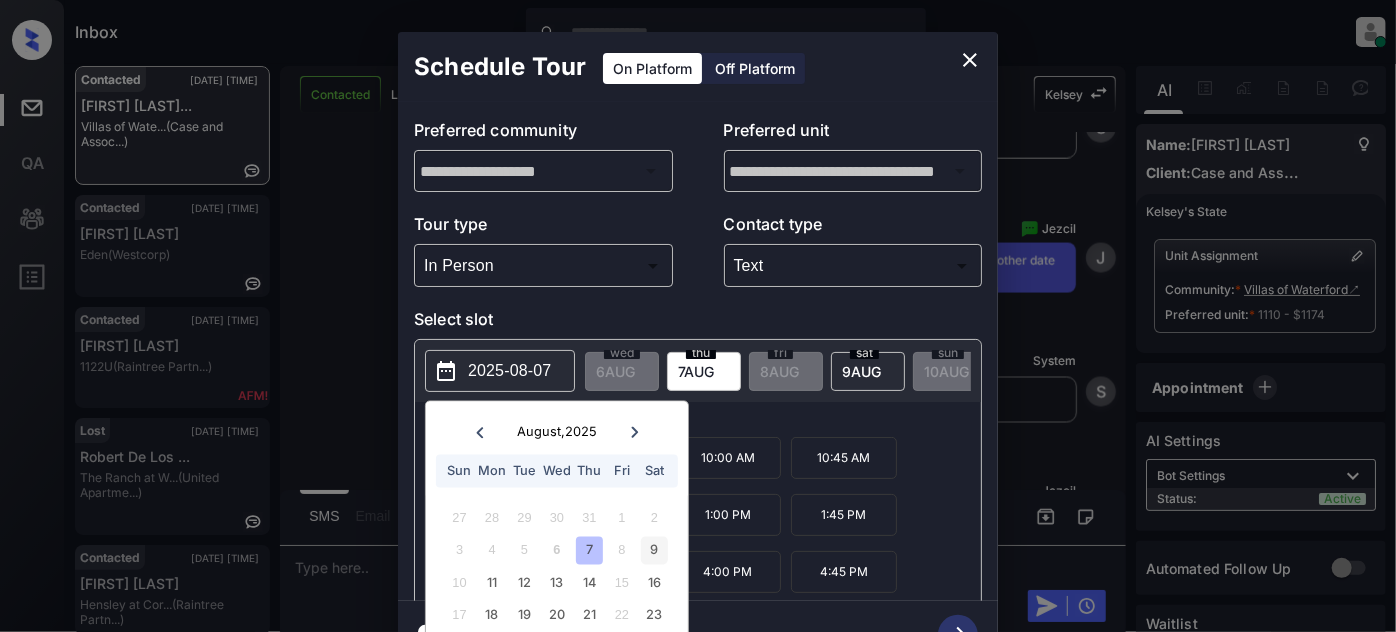 click on "9" at bounding box center [654, 550] 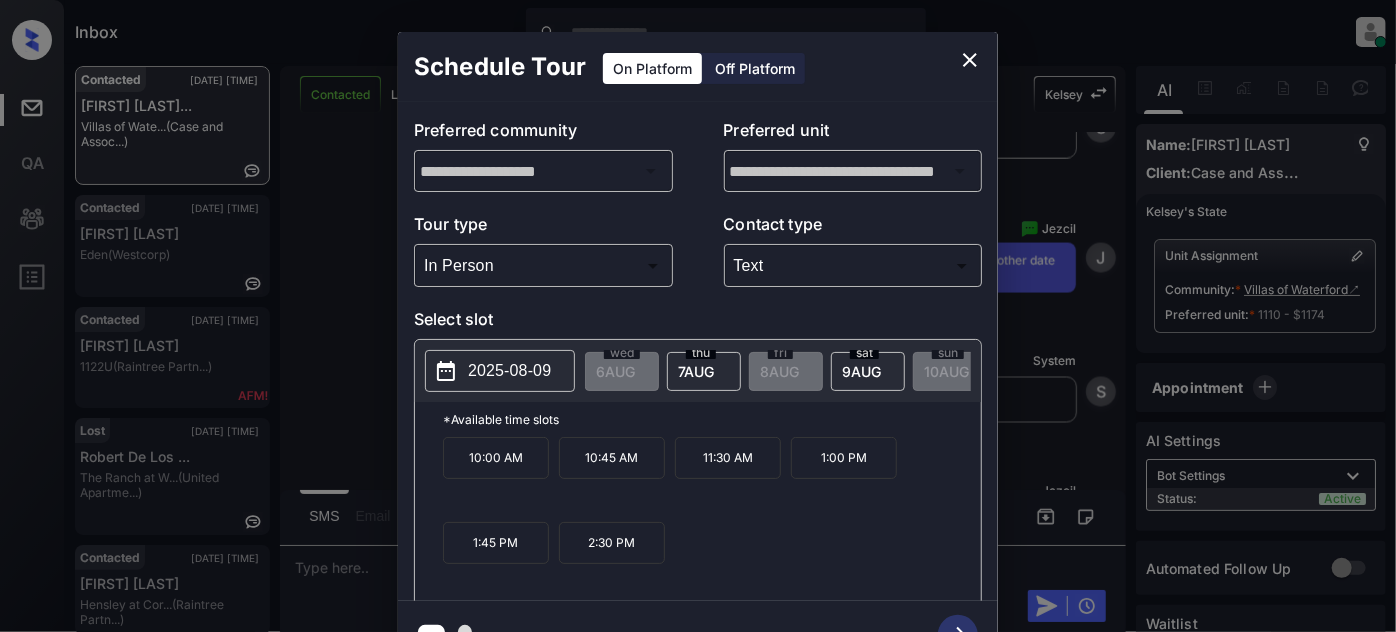 click on "10:00 AM 10:45 AM 11:30 AM 1:00 PM 1:45 PM 2:30 PM" at bounding box center [712, 517] 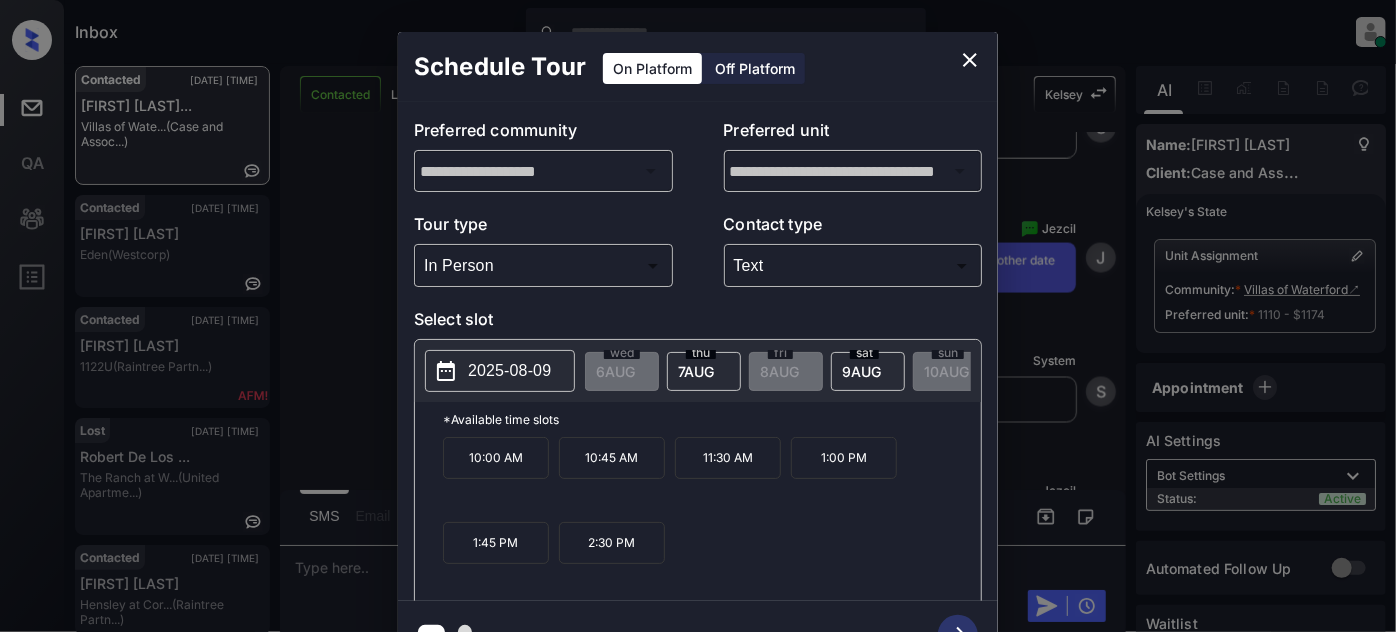 click 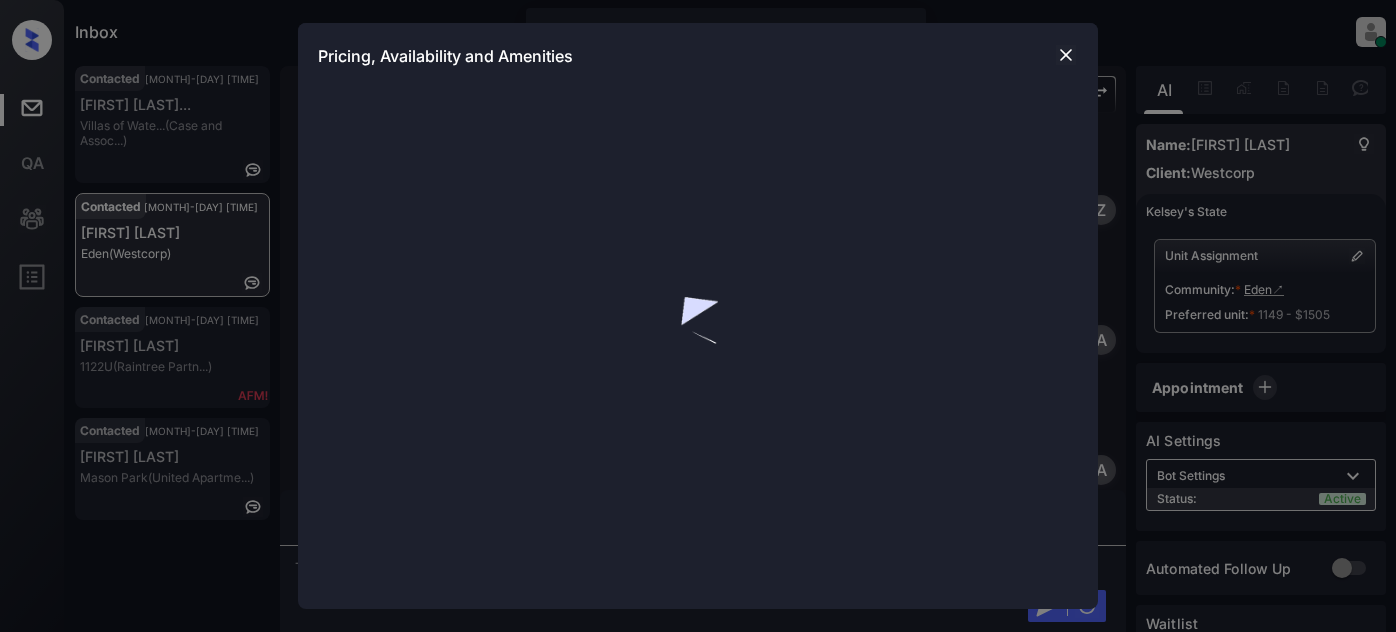 scroll, scrollTop: 0, scrollLeft: 0, axis: both 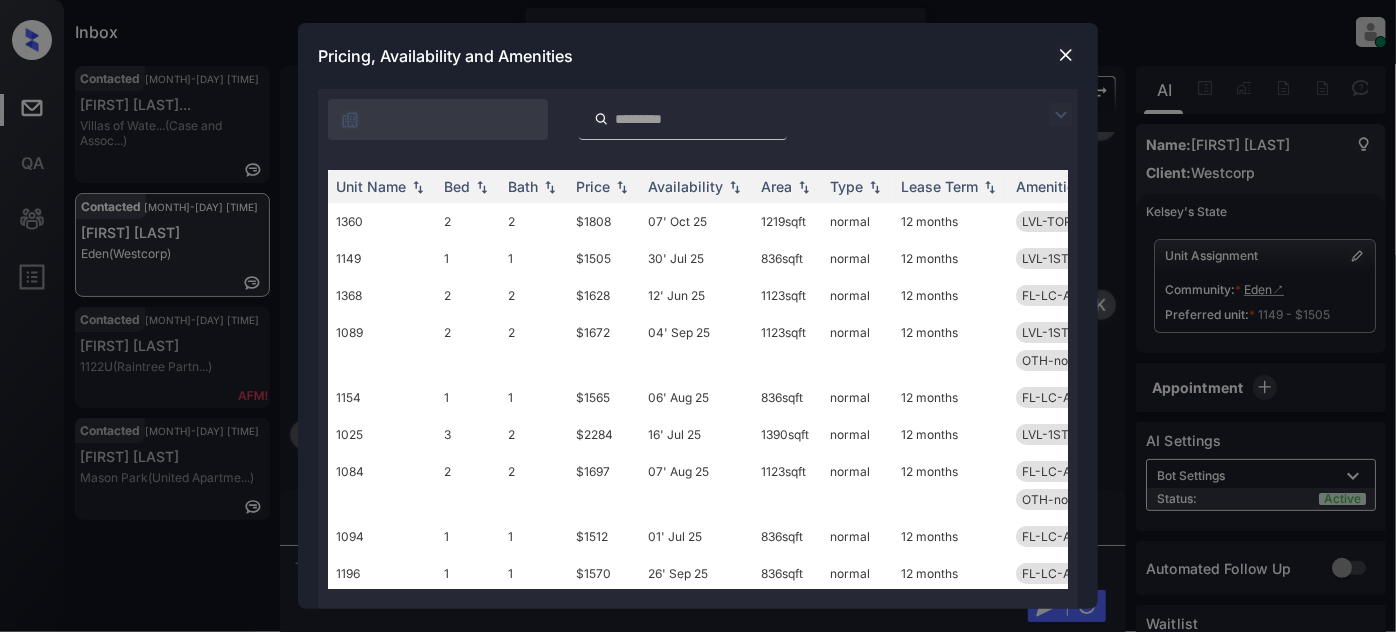 click at bounding box center [1061, 115] 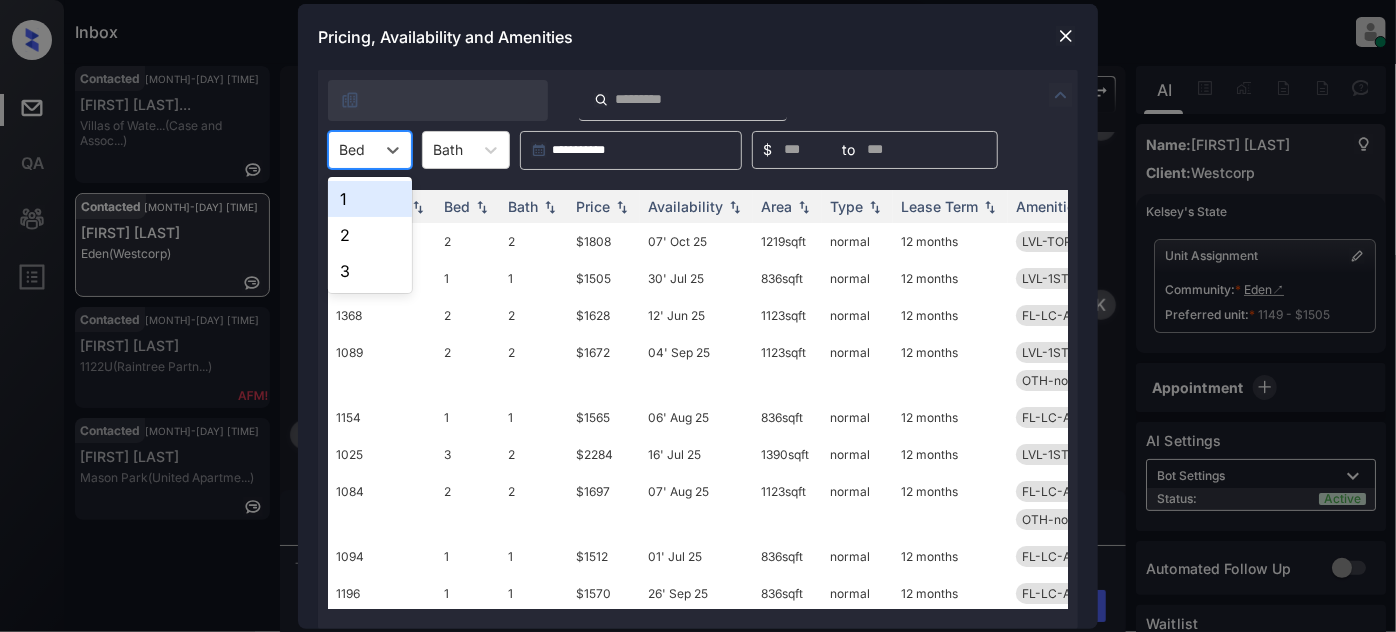 click on "Bed" at bounding box center [352, 149] 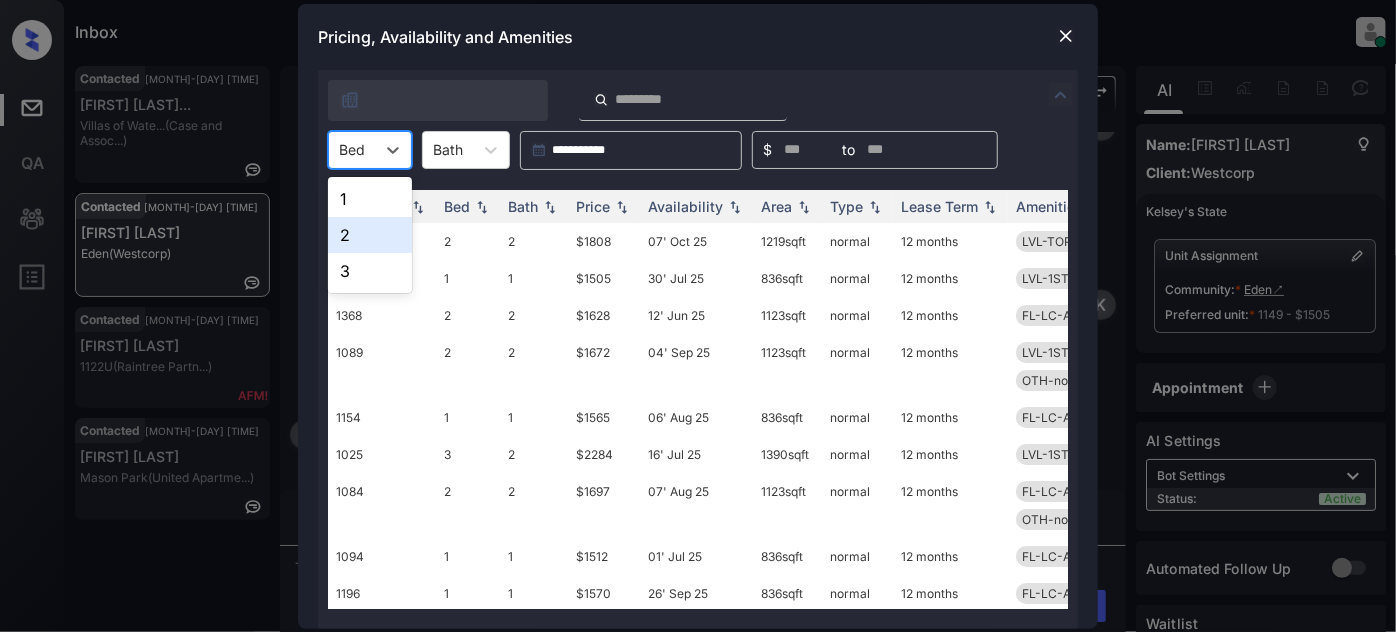 click on "2" at bounding box center [370, 235] 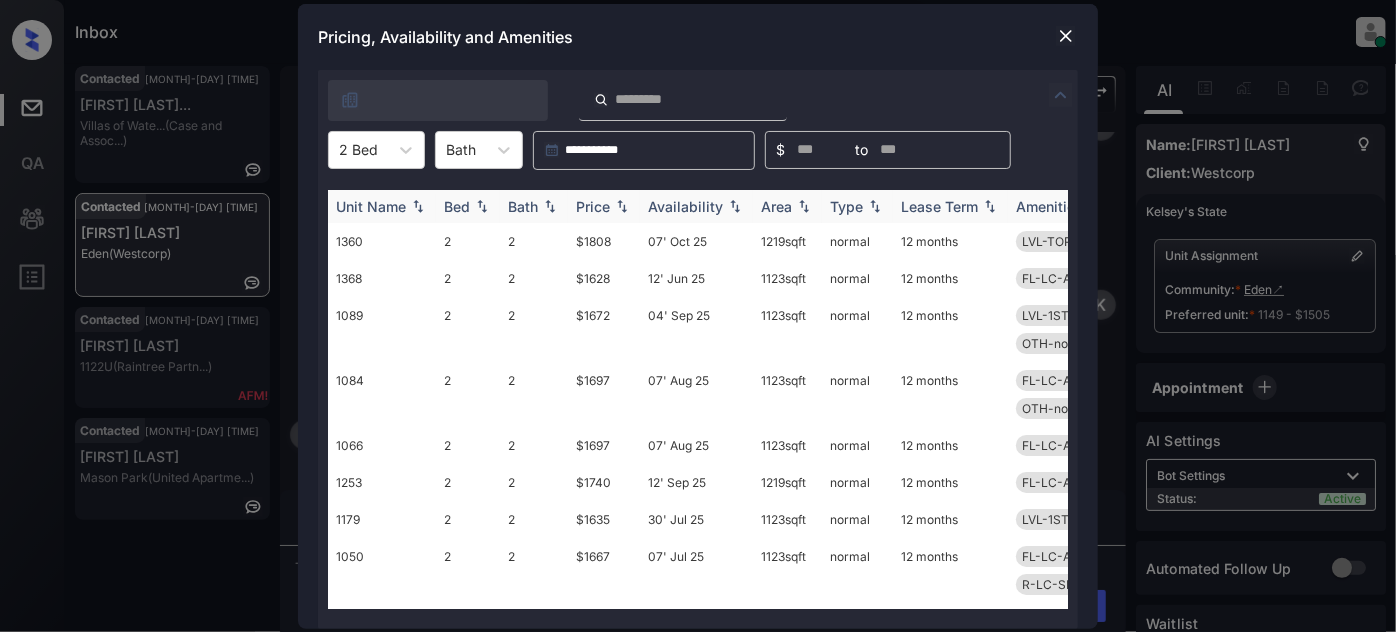 click on "Price" at bounding box center (593, 206) 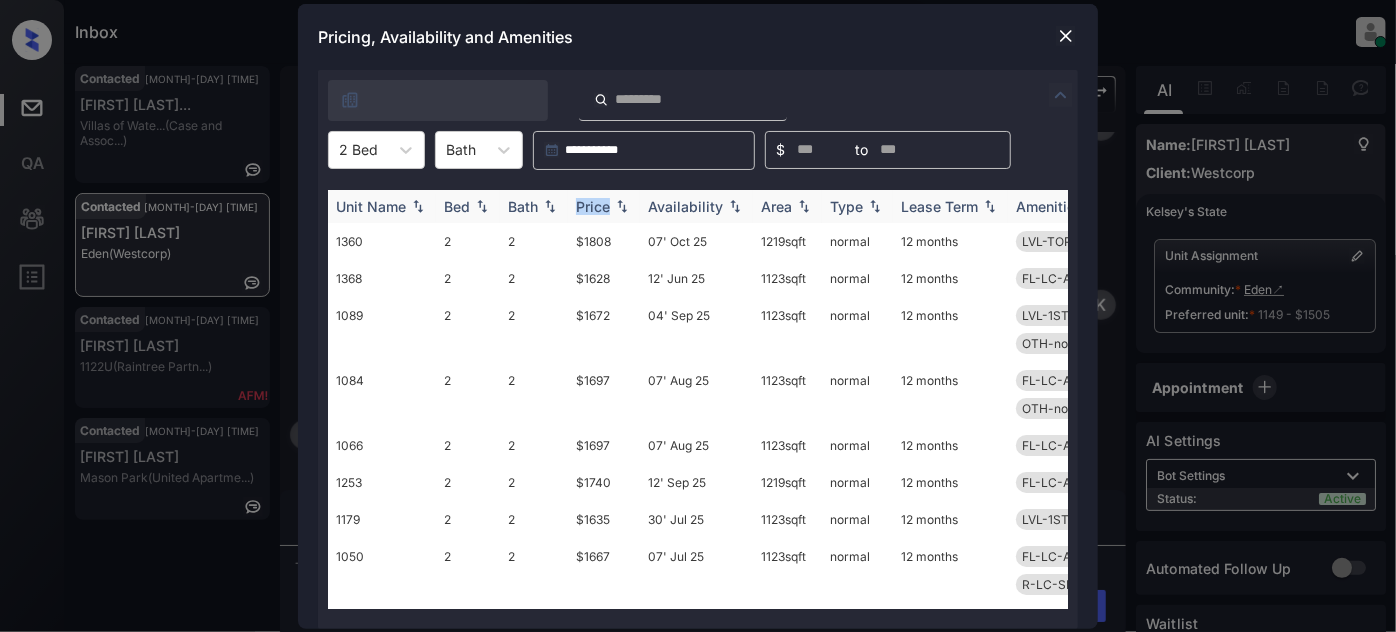 click on "Price" at bounding box center [593, 206] 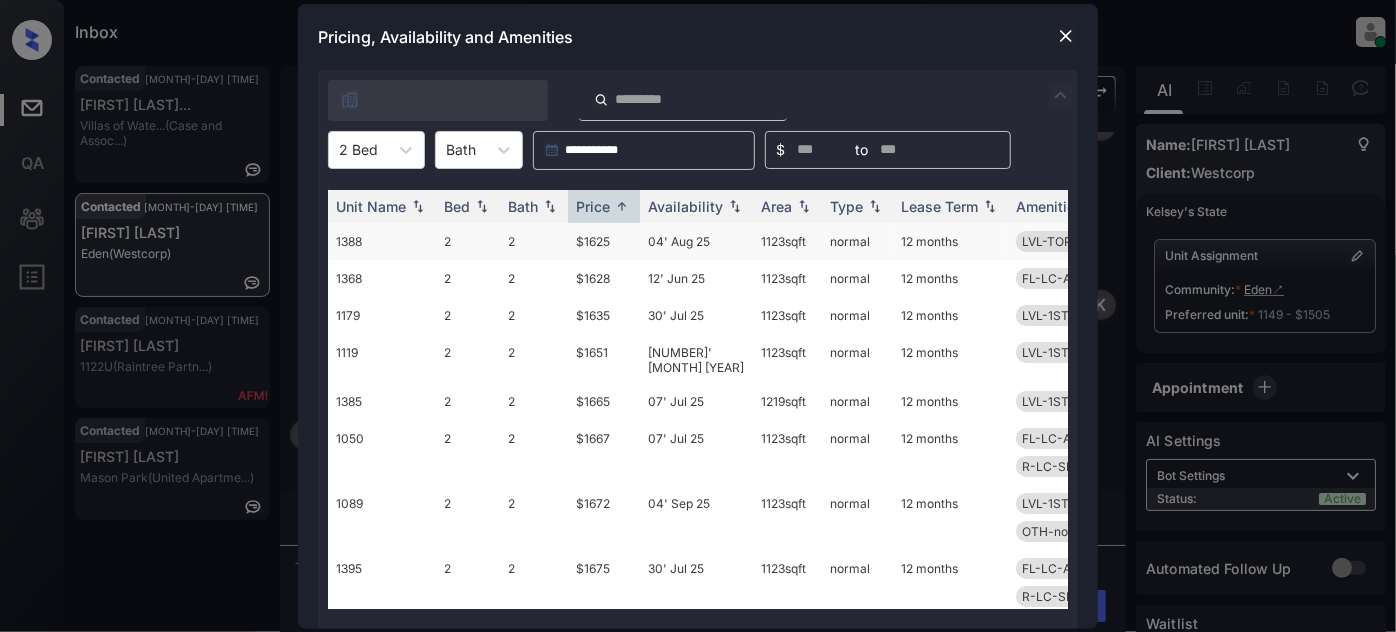 click on "04' Aug 25" at bounding box center (696, 241) 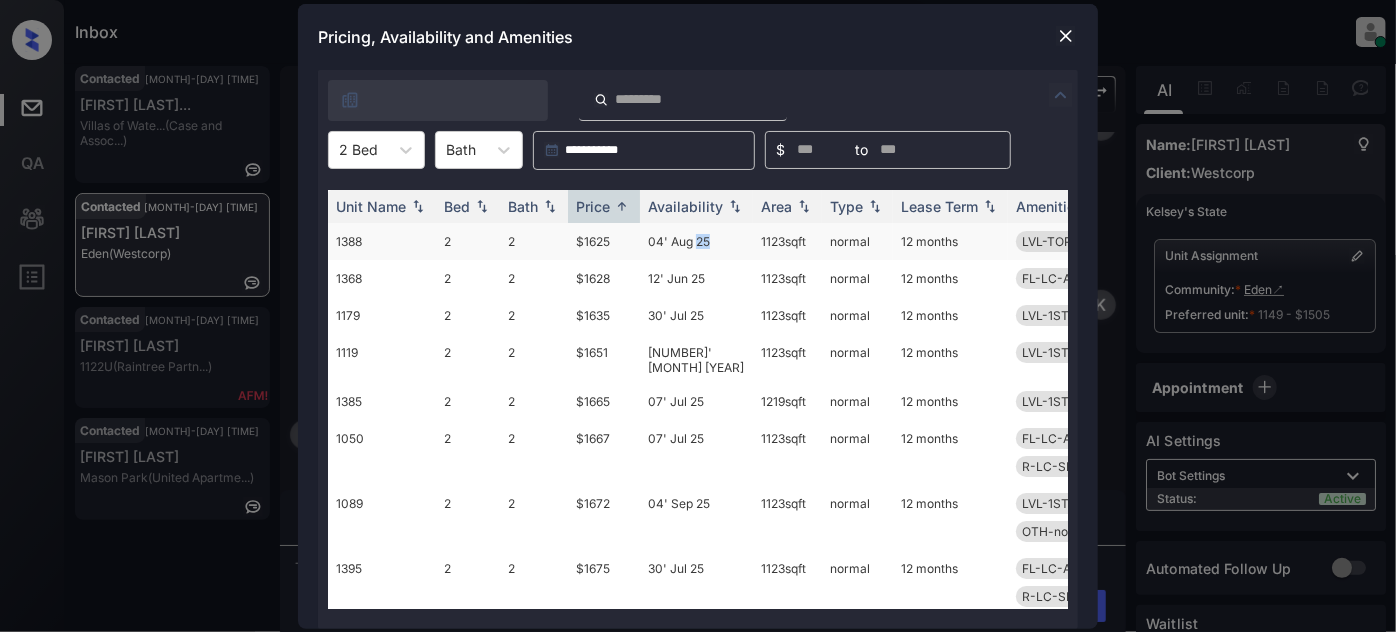 click on "04' Aug 25" at bounding box center [696, 241] 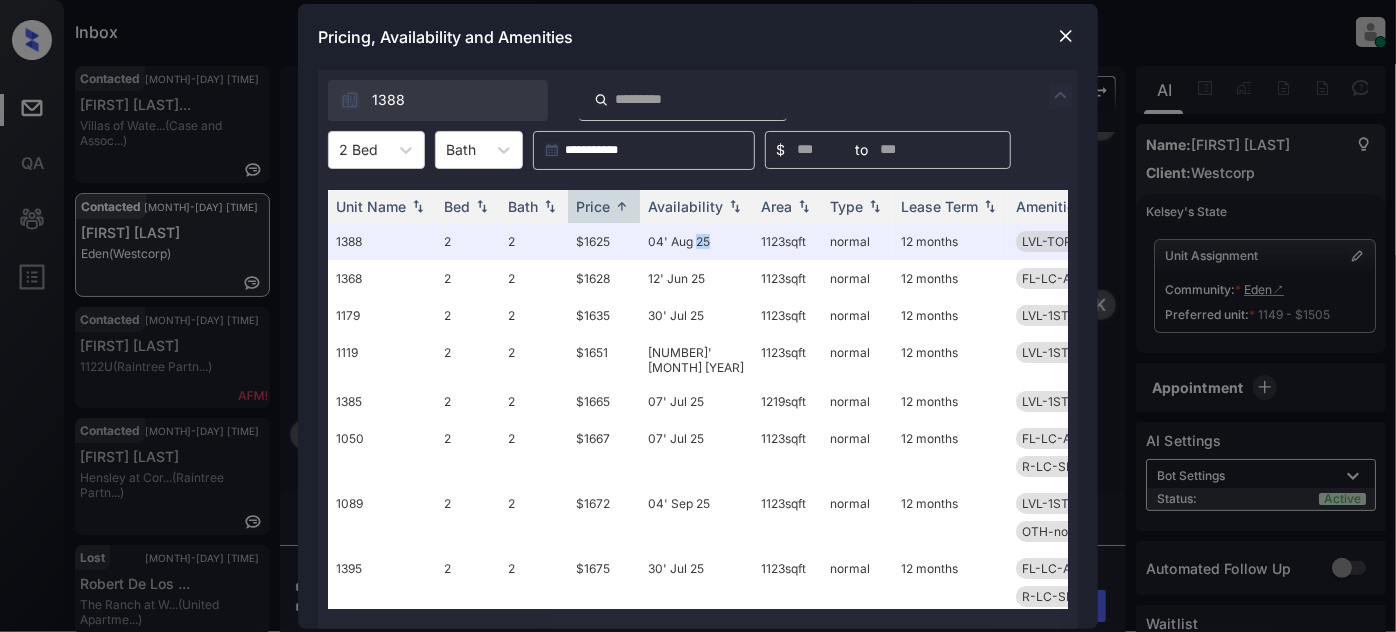 click at bounding box center [1066, 36] 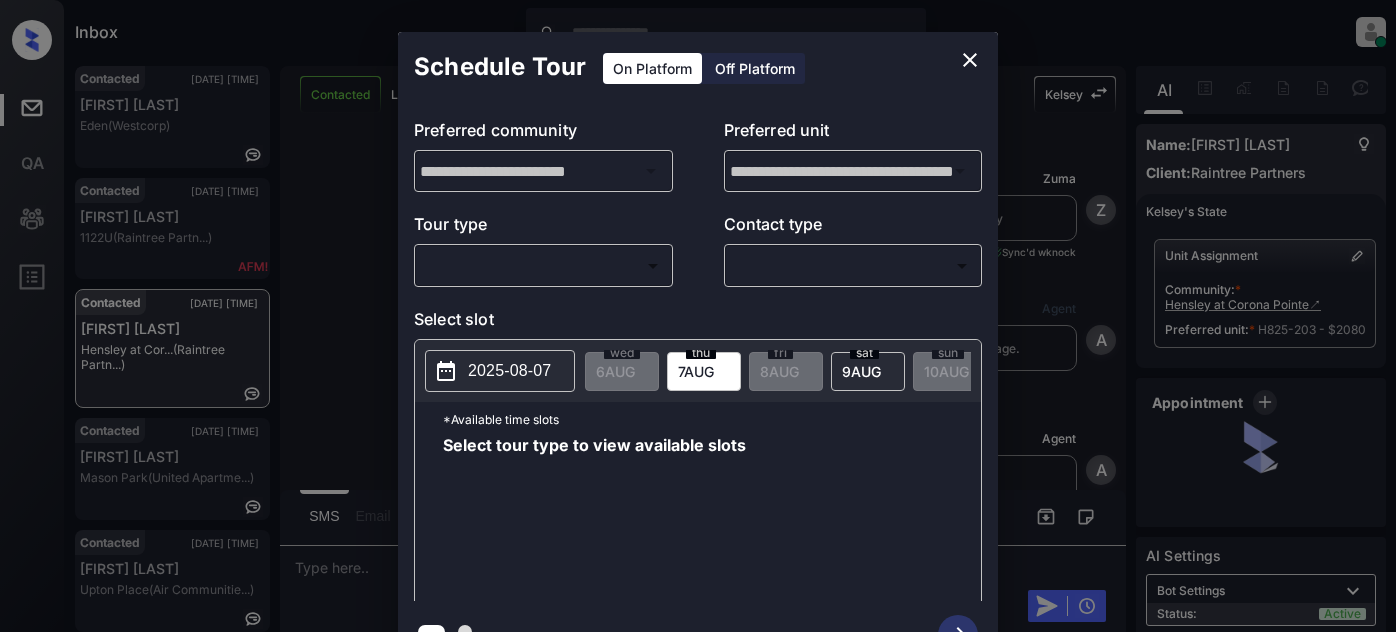 scroll, scrollTop: 0, scrollLeft: 0, axis: both 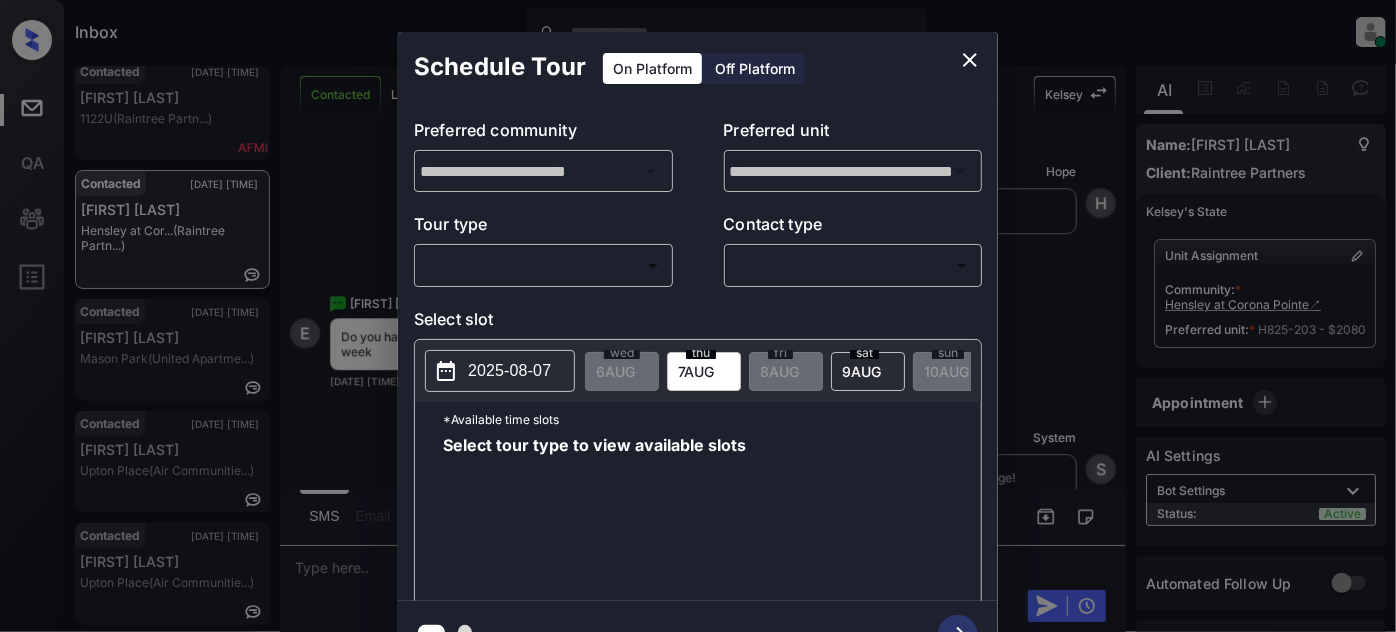 click on "Inbox [FIRST] [LAST] Online Set yourself   offline Set yourself   on break Profile Switch to  light  mode Sign out Contacted [DATE] [TIME]   [FIRST] [LAST] [COMPANY] Contacted [DATE] [TIME]   [FIRST] [LAST] [COMPANY] Contacted [DATE] [TIME]   [FIRST] [LAST] [COMPANY] Contacted [DATE] [TIME]   [FIRST] [LAST] [COMPANY] Contacted [DATE] [TIME]   [FIRST] [LAST] [COMPANY] Contacted [DATE] [TIME]   [FIRST] [LAST] [COMPANY] Contacted [DATE] [TIME]   Lost Lead Sentiment: Angry Upon sliding the acknowledgement:  Lead will move to lost stage. * ​ SMS and call option will be set to opt out. AFM will be turned off for the lead. [FIRST] New Message Zuma Lead transferred to leasing agent: [FIRST] [DATE] [TIME]  Sync'd w  knock Z New Message Agent Lead created via webhook in Inbound stage. [DATE] [TIME] A New Message Agent AFM Request sent to [FIRST]. [DATE] [TIME] A New Message Agent A K" at bounding box center (698, 316) 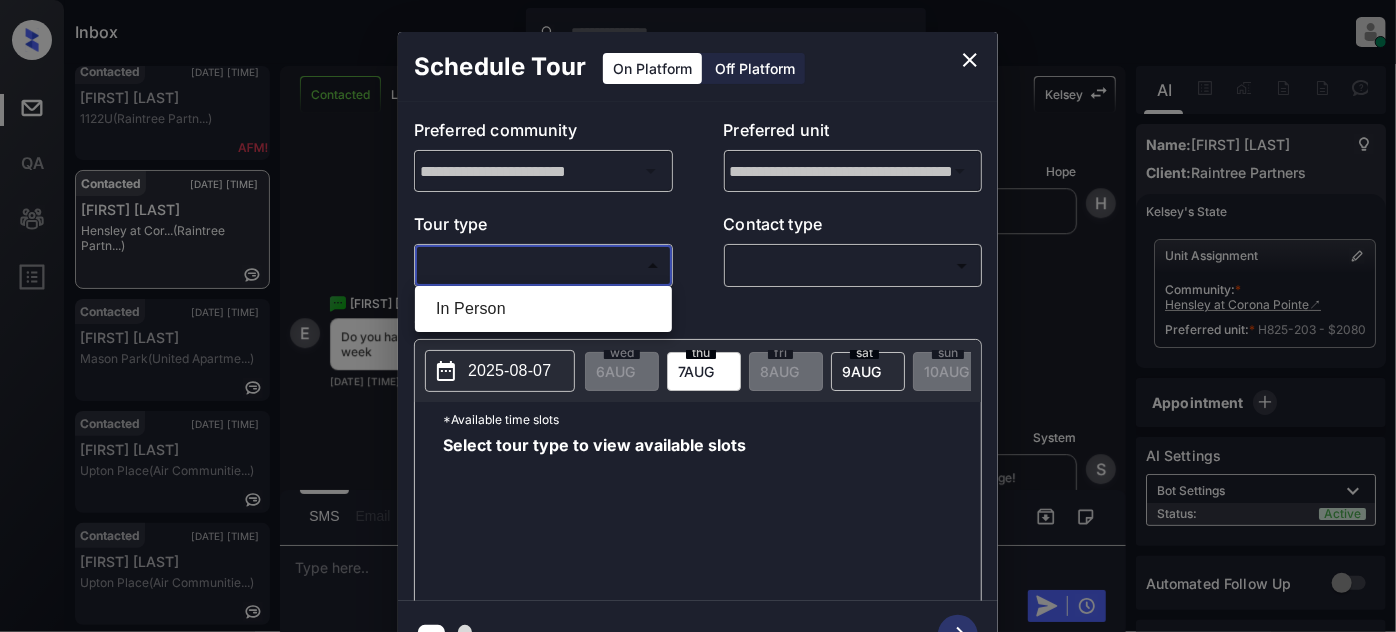 click on "In Person" at bounding box center (543, 309) 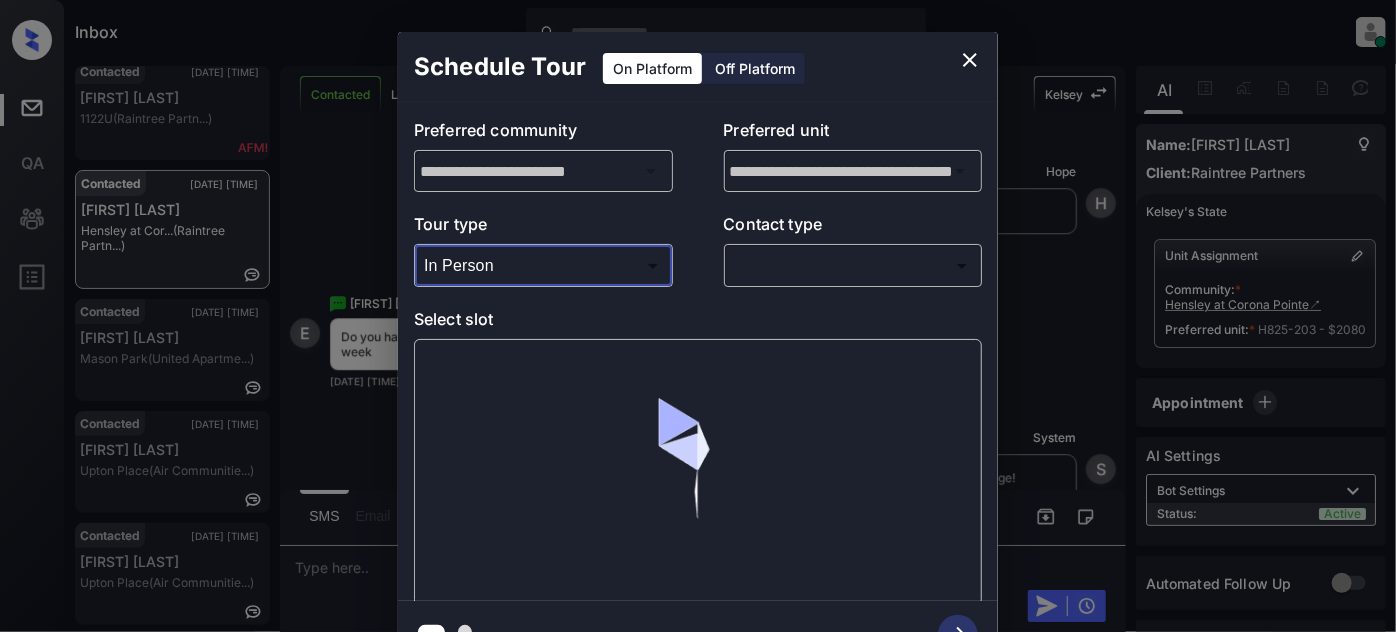 click on "Inbox [FIRST] [LAST] Online Set yourself   offline Set yourself   on break Profile Switch to  light  mode Sign out Contacted [DATE] [TIME]   [FIRST] [LAST] [COMPANY] Contacted [DATE] [TIME]   [FIRST] [LAST] [COMPANY] Contacted [DATE] [TIME]   [FIRST] [LAST] [COMPANY] Contacted [DATE] [TIME]   [FIRST] [LAST] [COMPANY] Contacted [DATE] [TIME]   [FIRST] [LAST] [COMPANY] Contacted [DATE] [TIME]   [FIRST] [LAST] [COMPANY] Contacted [DATE] [TIME]   Lost Lead Sentiment: Angry Upon sliding the acknowledgement:  Lead will move to lost stage. * ​ SMS and call option will be set to opt out. AFM will be turned off for the lead. [FIRST] New Message Zuma Lead transferred to leasing agent: [FIRST] [DATE] [TIME]  Sync'd w  knock Z New Message Agent Lead created via webhook in Inbound stage. [DATE] [TIME] A New Message Agent AFM Request sent to [FIRST]. [DATE] [TIME] A New Message Agent A K" at bounding box center (698, 316) 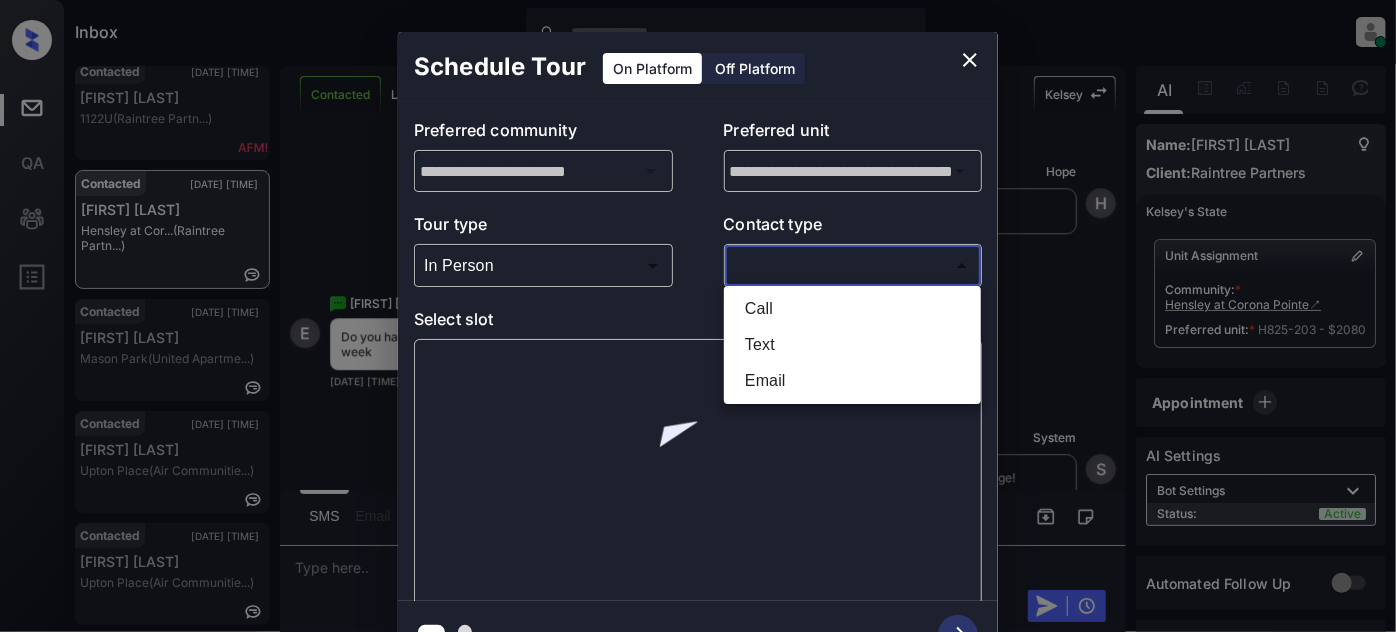 click on "Text" at bounding box center [852, 345] 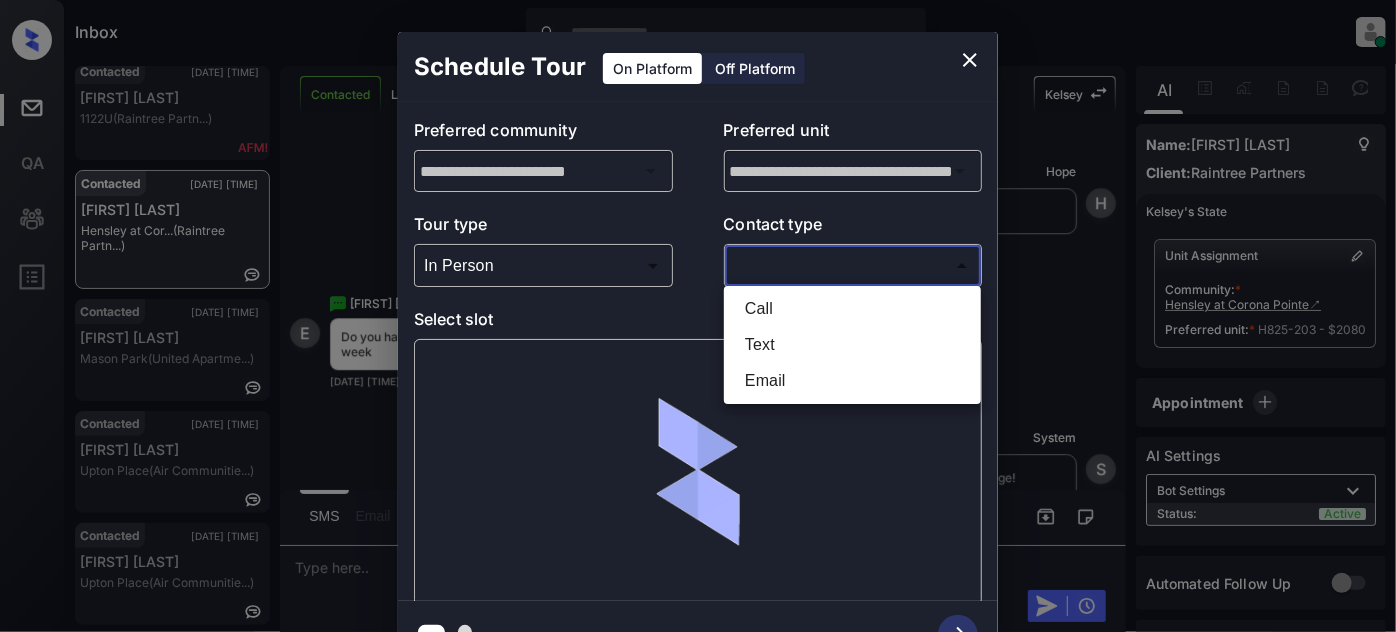 type on "****" 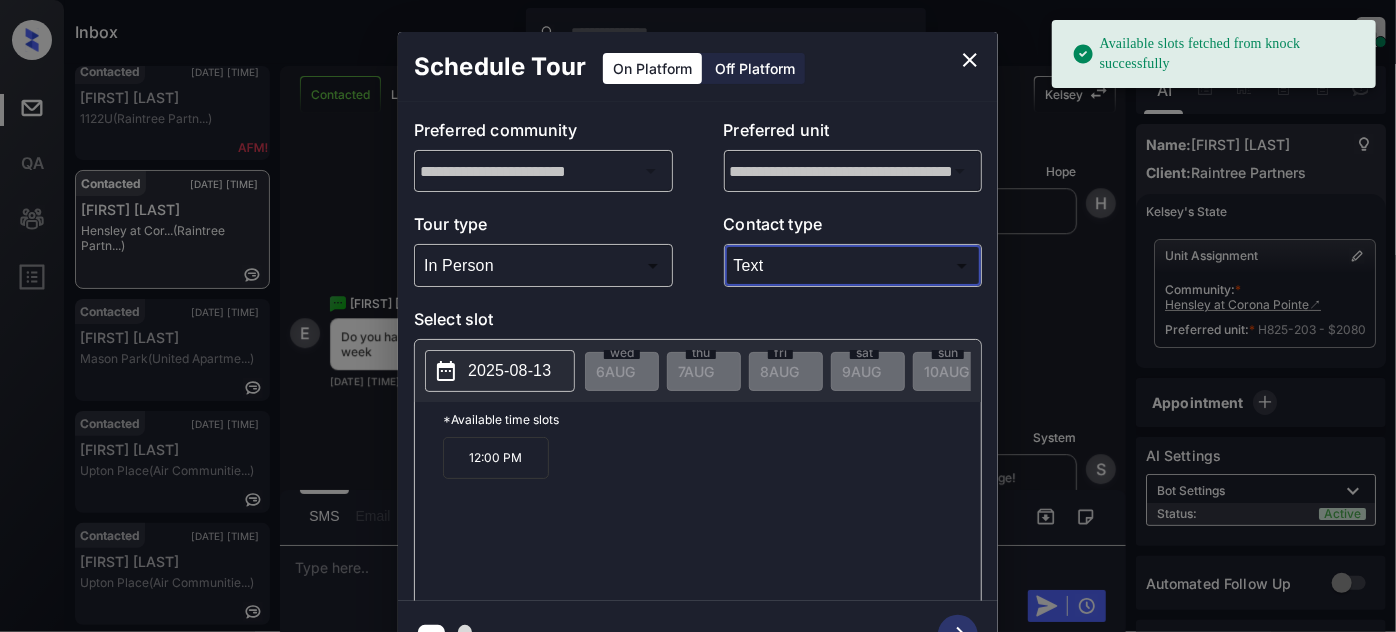 click on "2025-08-13" at bounding box center [500, 371] 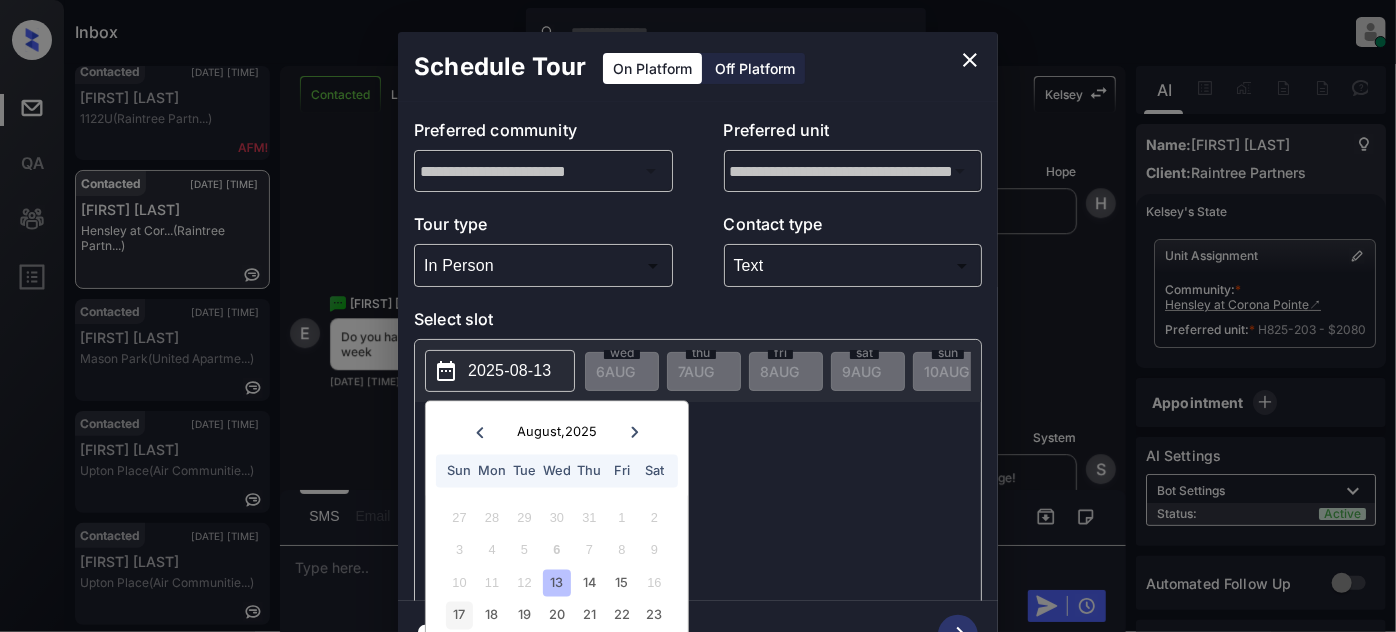 click on "17" at bounding box center (459, 615) 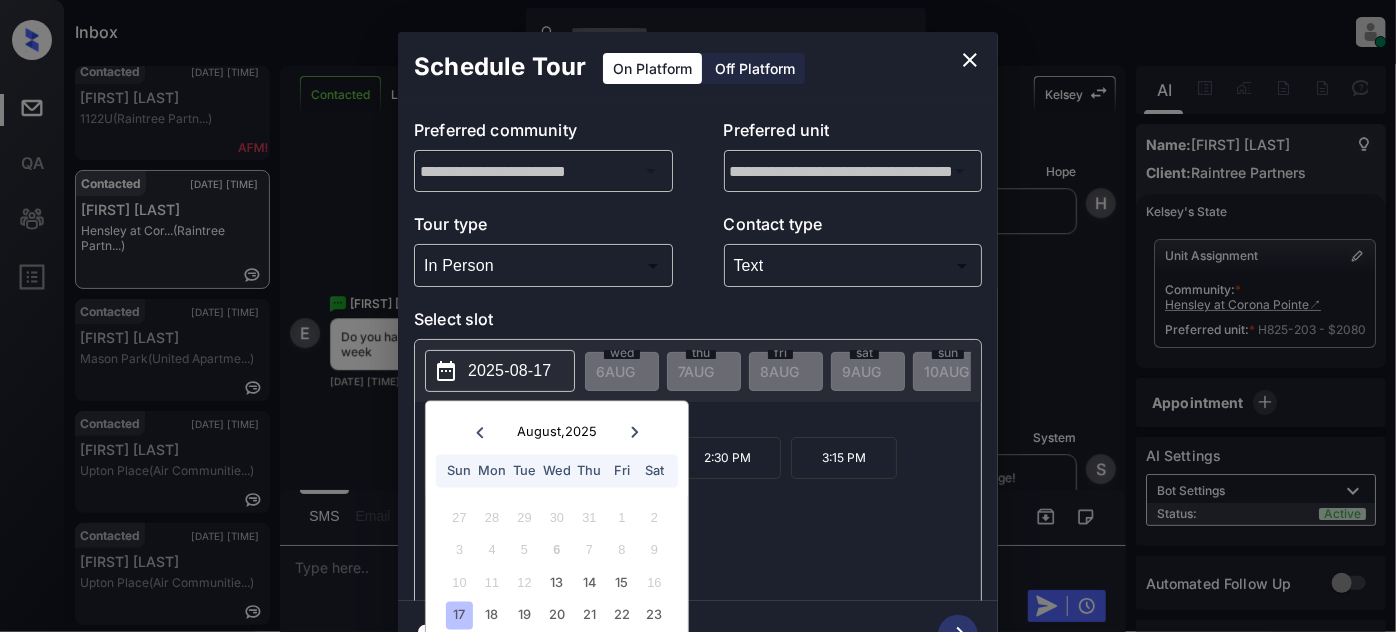 click on "11:15 AM 1:45 PM 2:30 PM 3:15 PM" at bounding box center (712, 517) 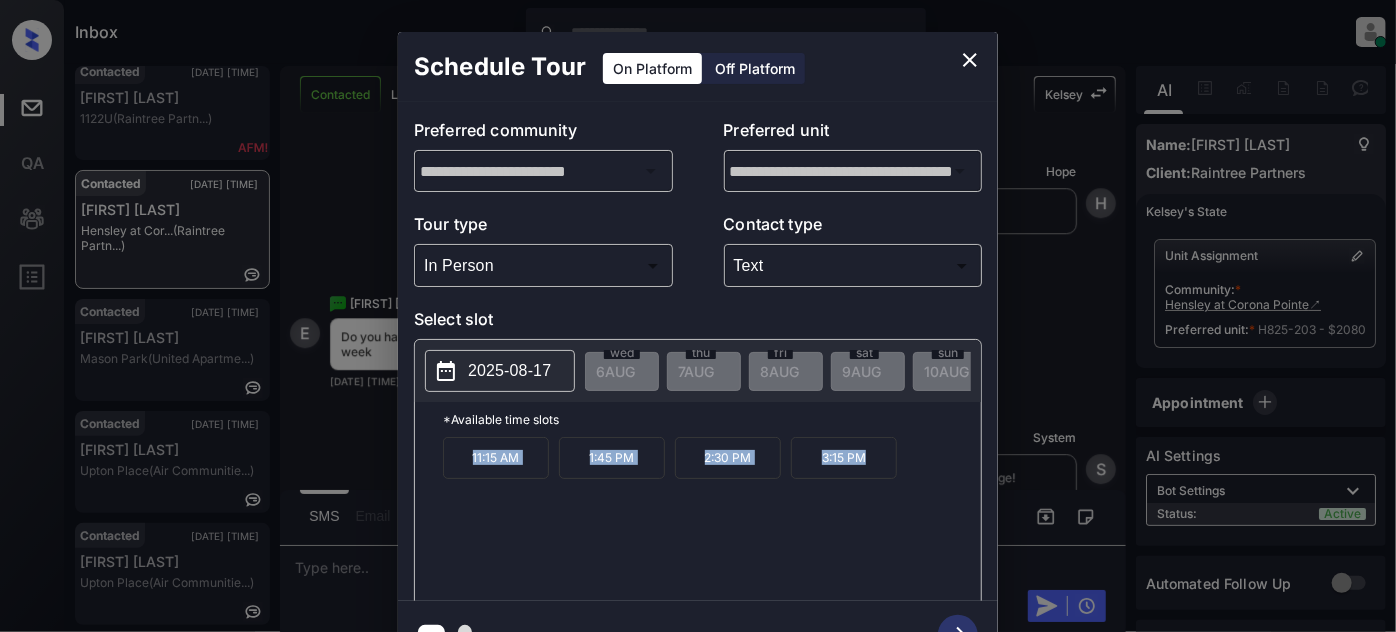 drag, startPoint x: 889, startPoint y: 468, endPoint x: 349, endPoint y: 480, distance: 540.1333 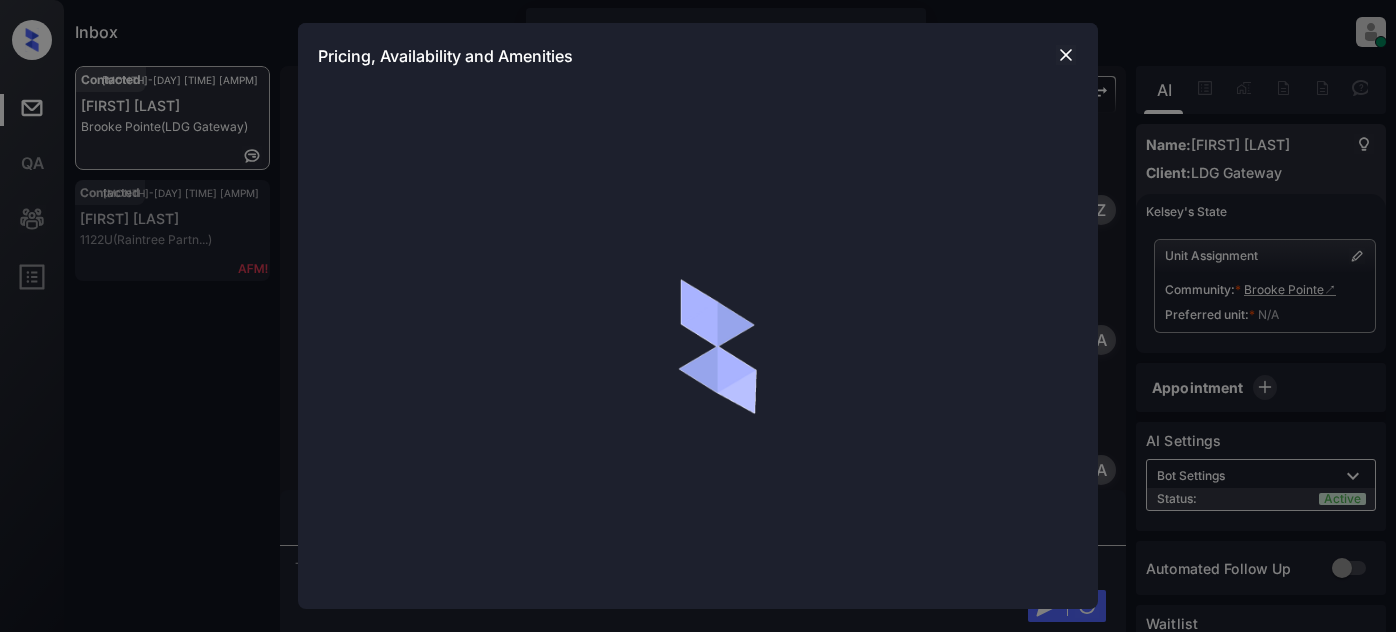 scroll, scrollTop: 0, scrollLeft: 0, axis: both 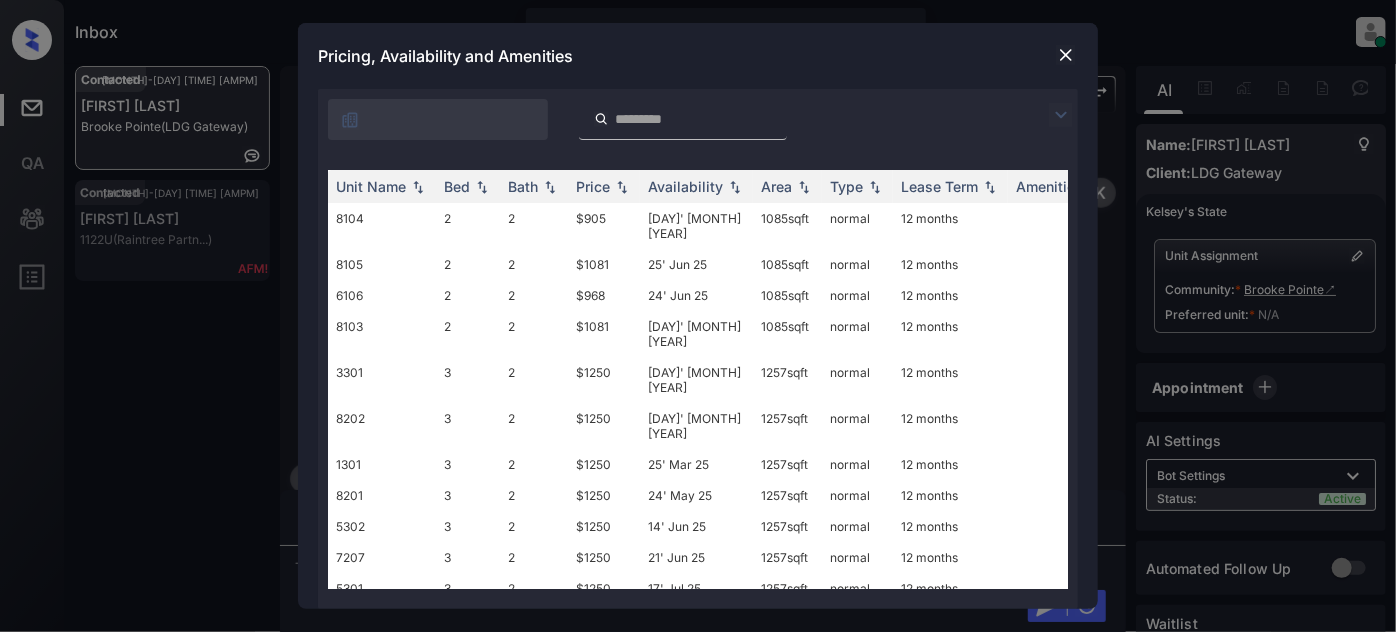click at bounding box center (1061, 115) 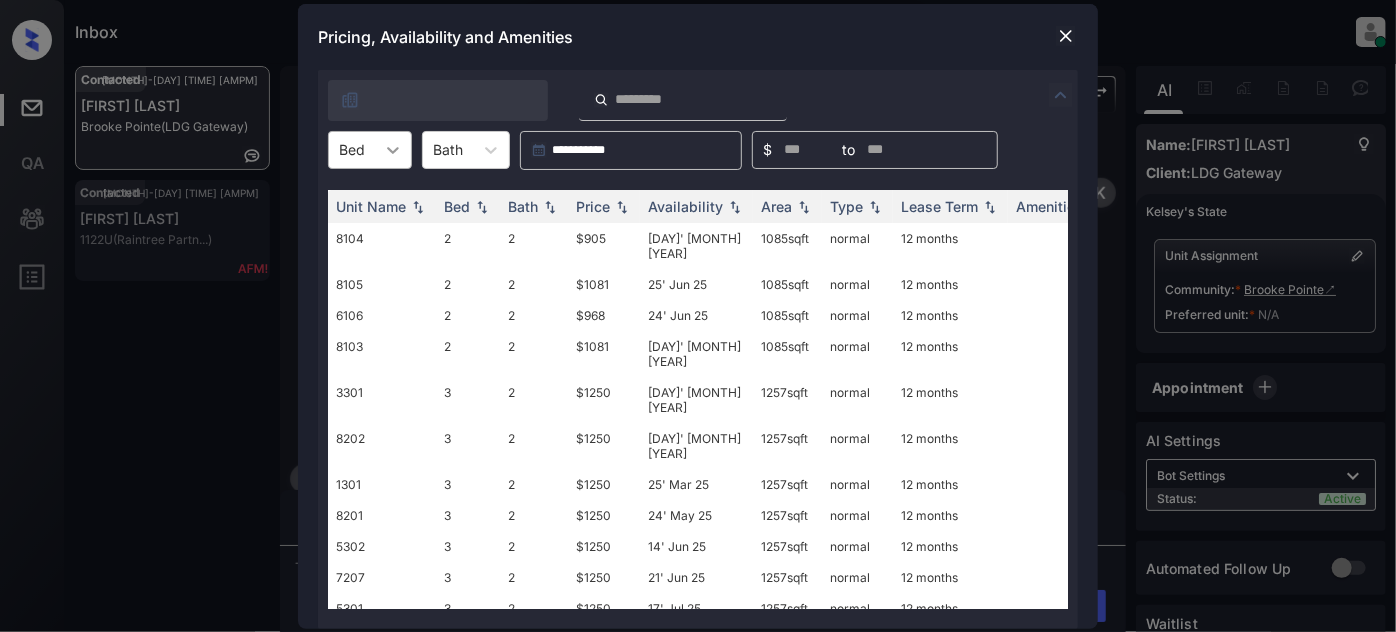 click at bounding box center [393, 150] 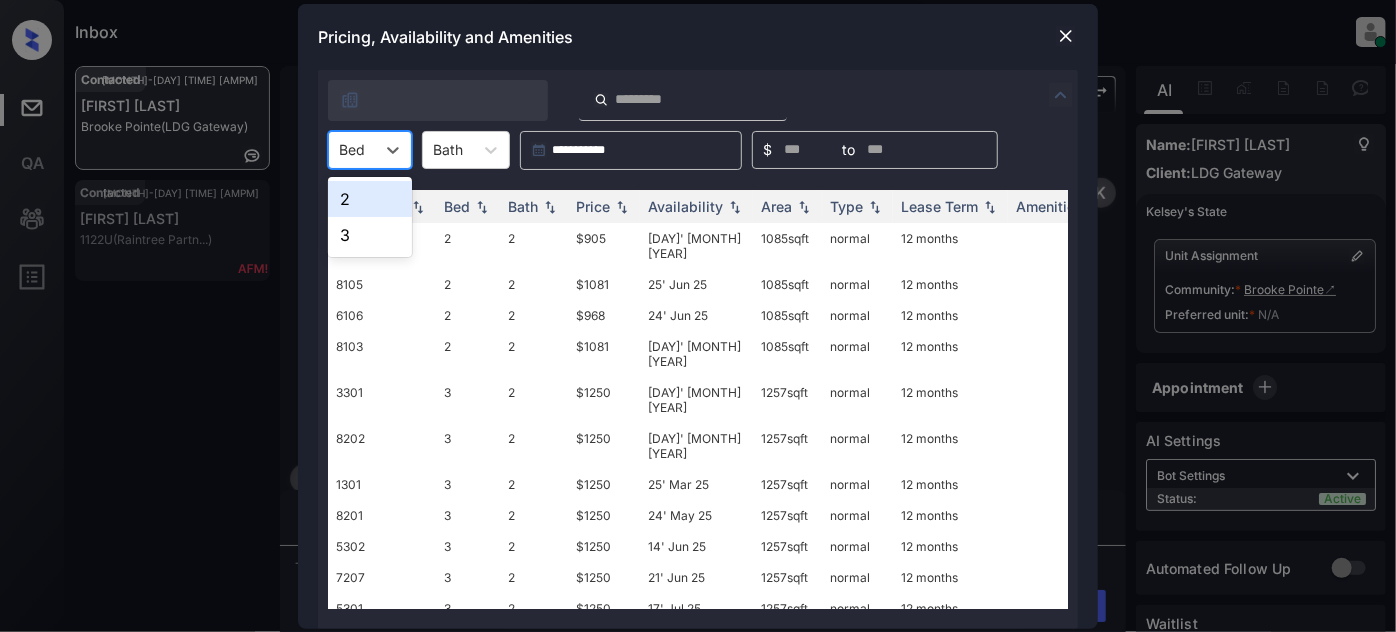 click on "2" at bounding box center (370, 199) 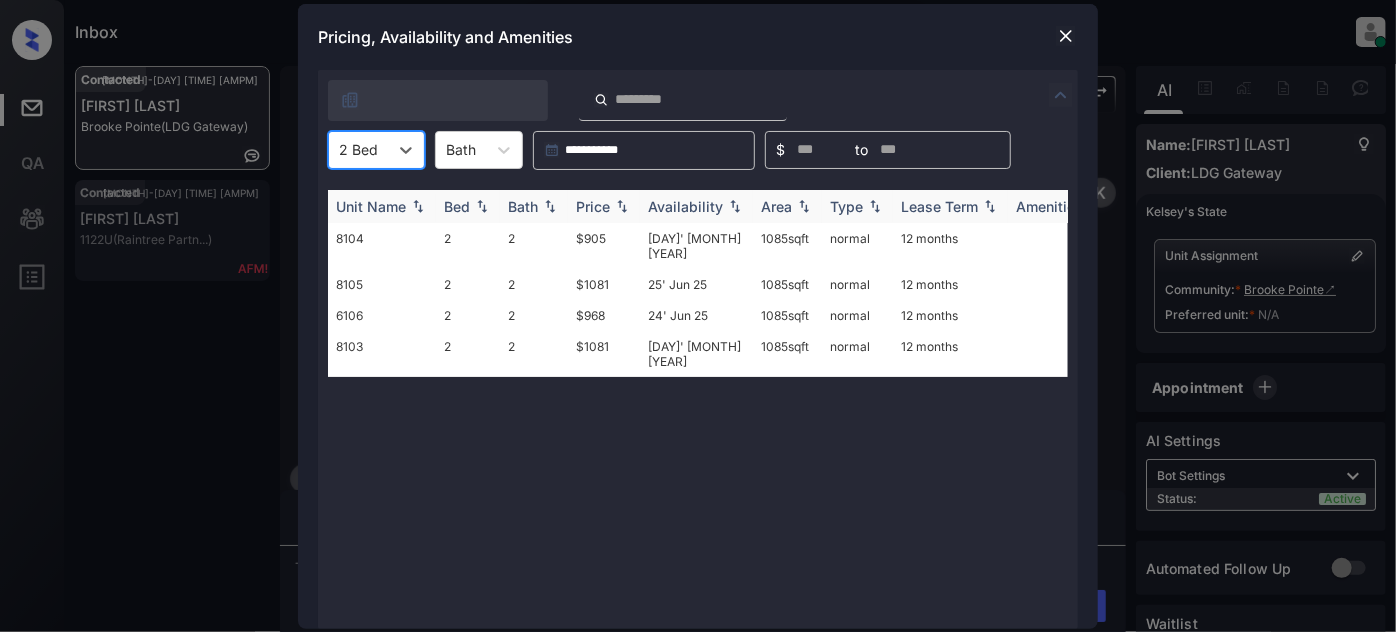 click on "Price" at bounding box center (593, 206) 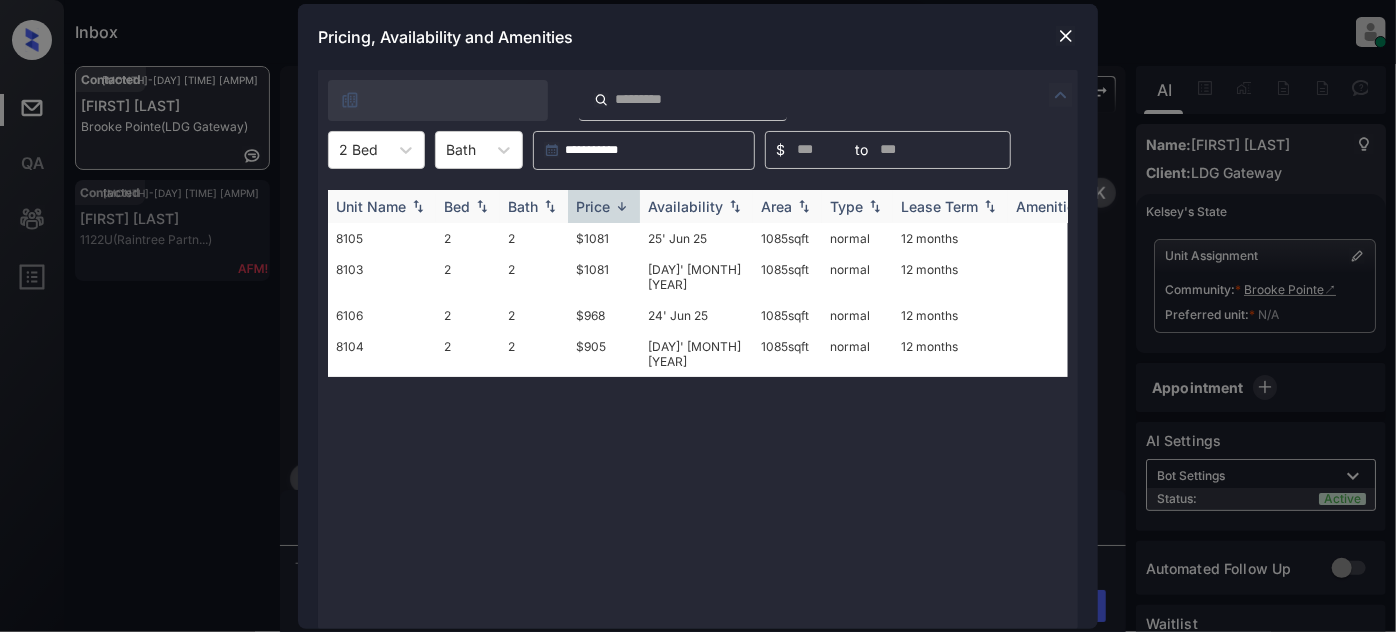 click on "Price" at bounding box center [593, 206] 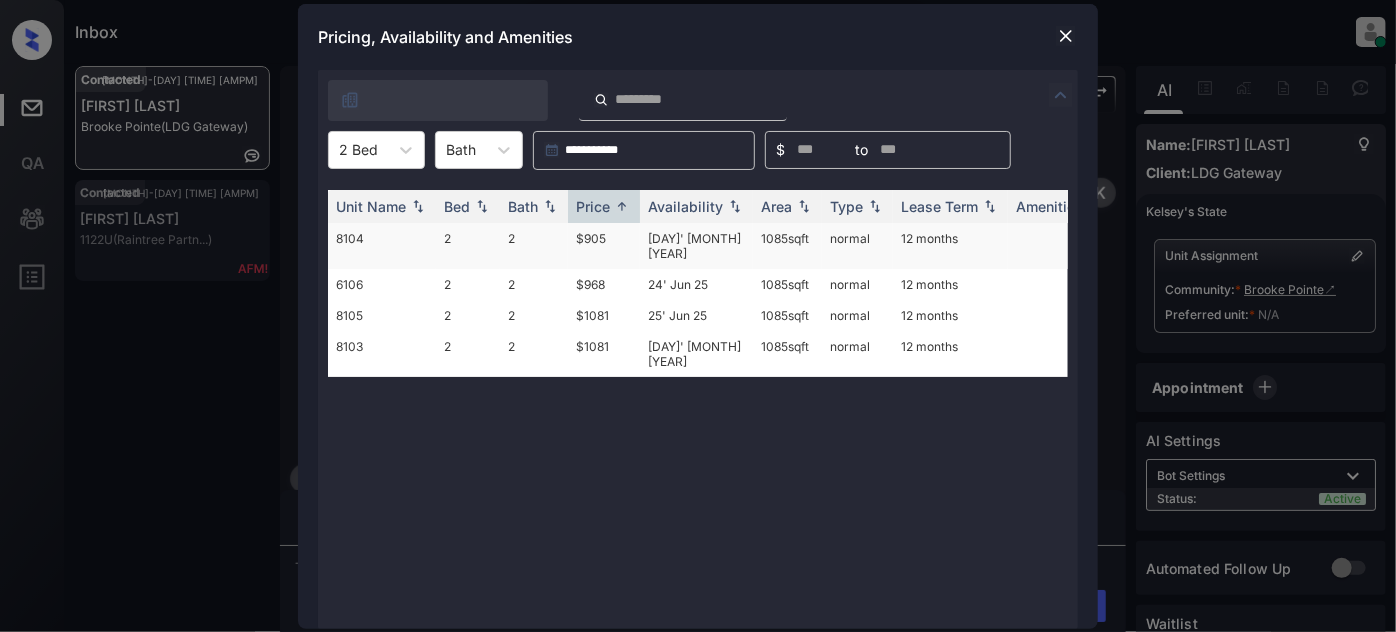 click on "[DAY]' [MONTH] [YEAR]" at bounding box center (696, 246) 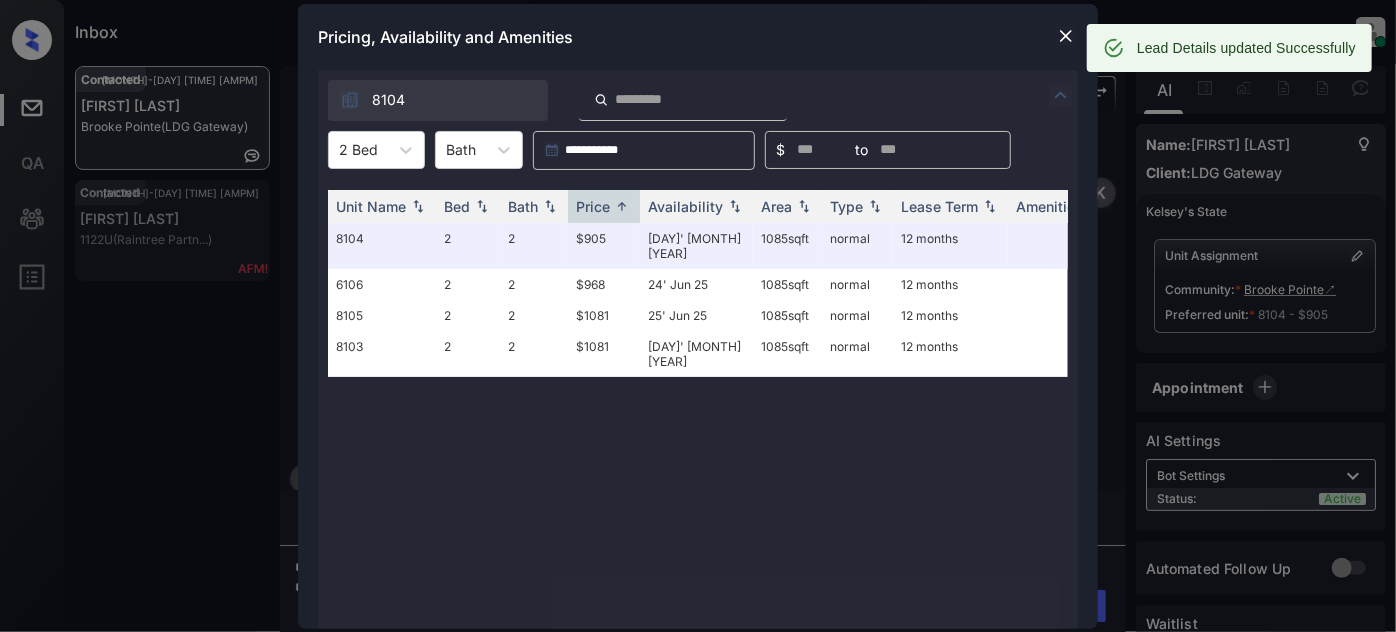 click at bounding box center [1066, 36] 